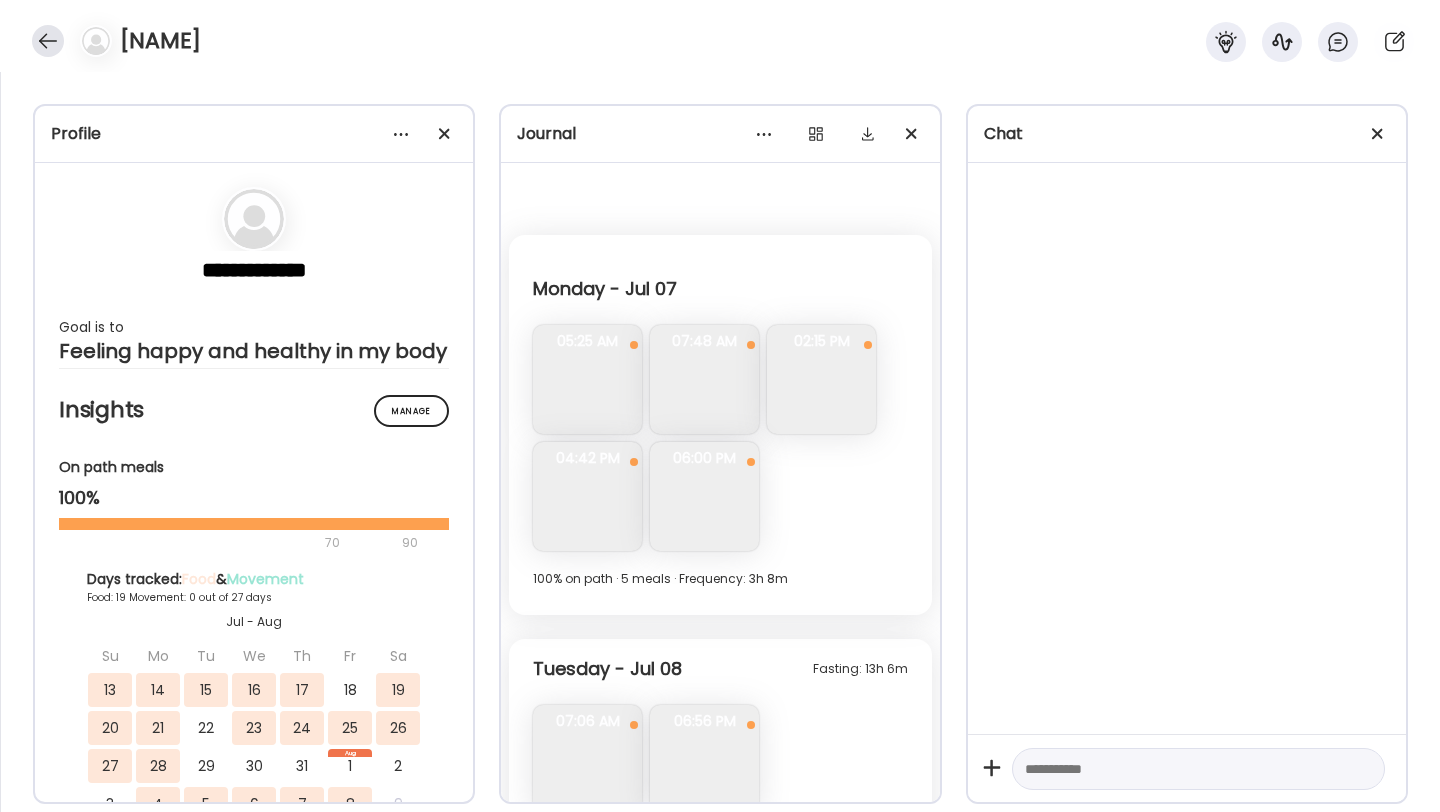 scroll, scrollTop: 0, scrollLeft: 0, axis: both 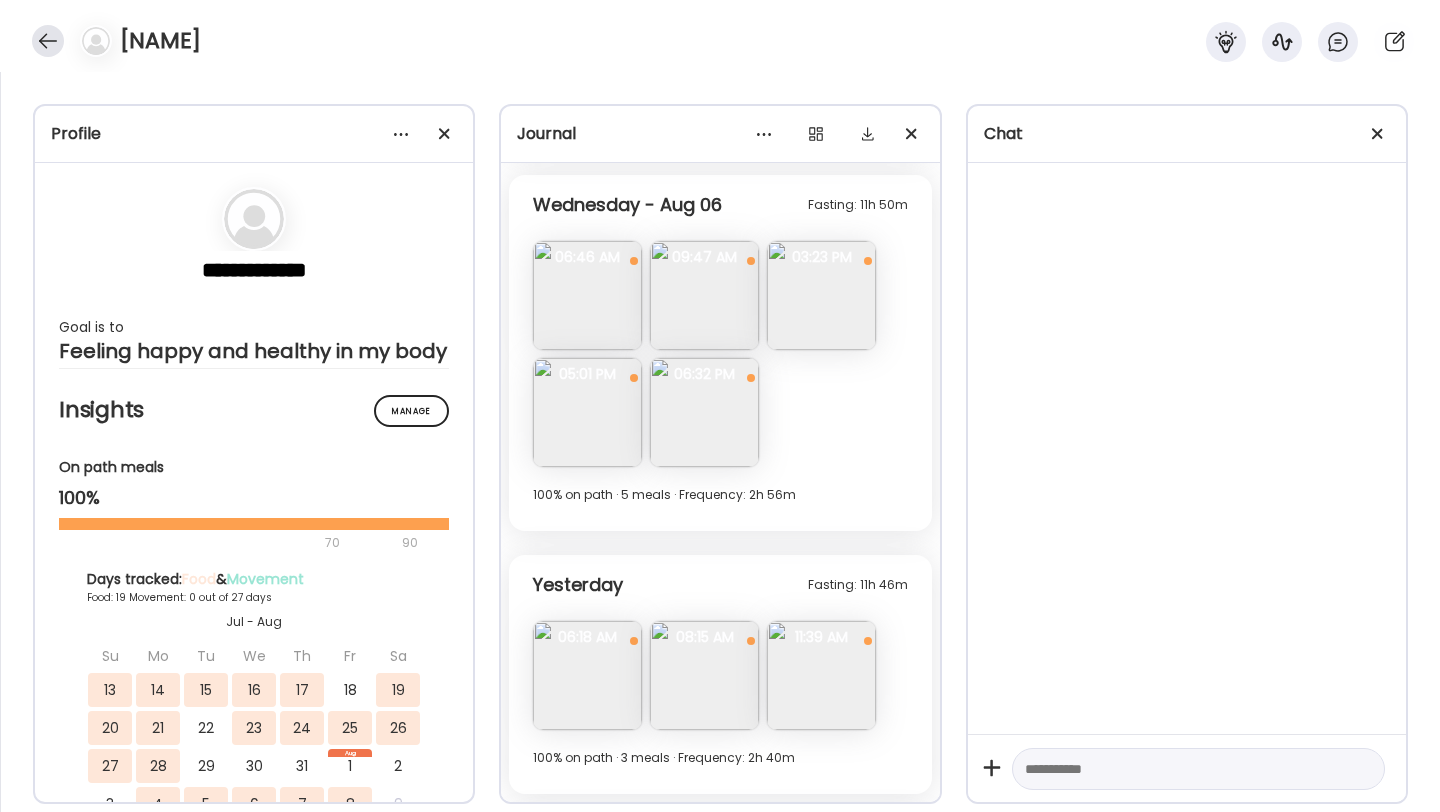 click at bounding box center [48, 41] 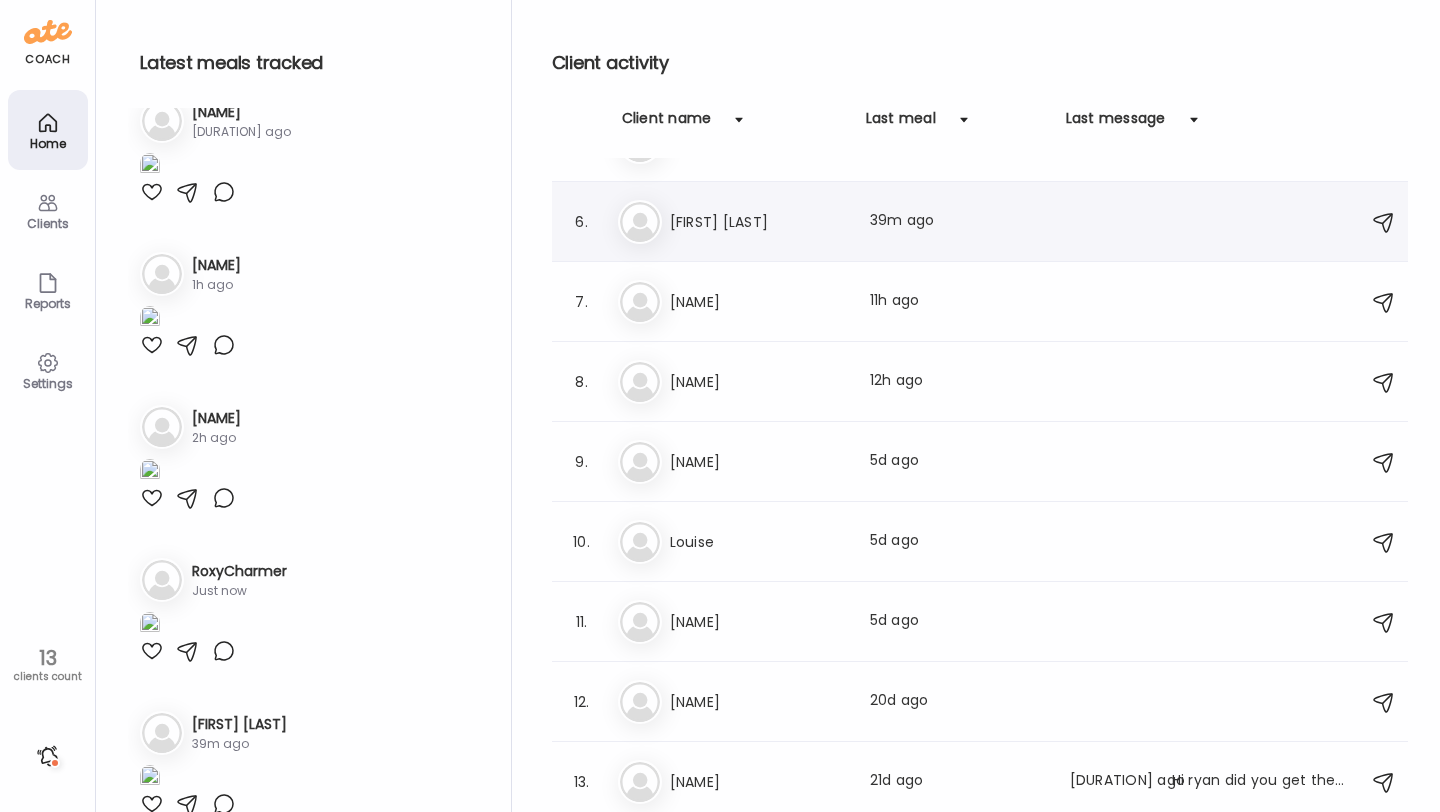 scroll, scrollTop: 93, scrollLeft: 0, axis: vertical 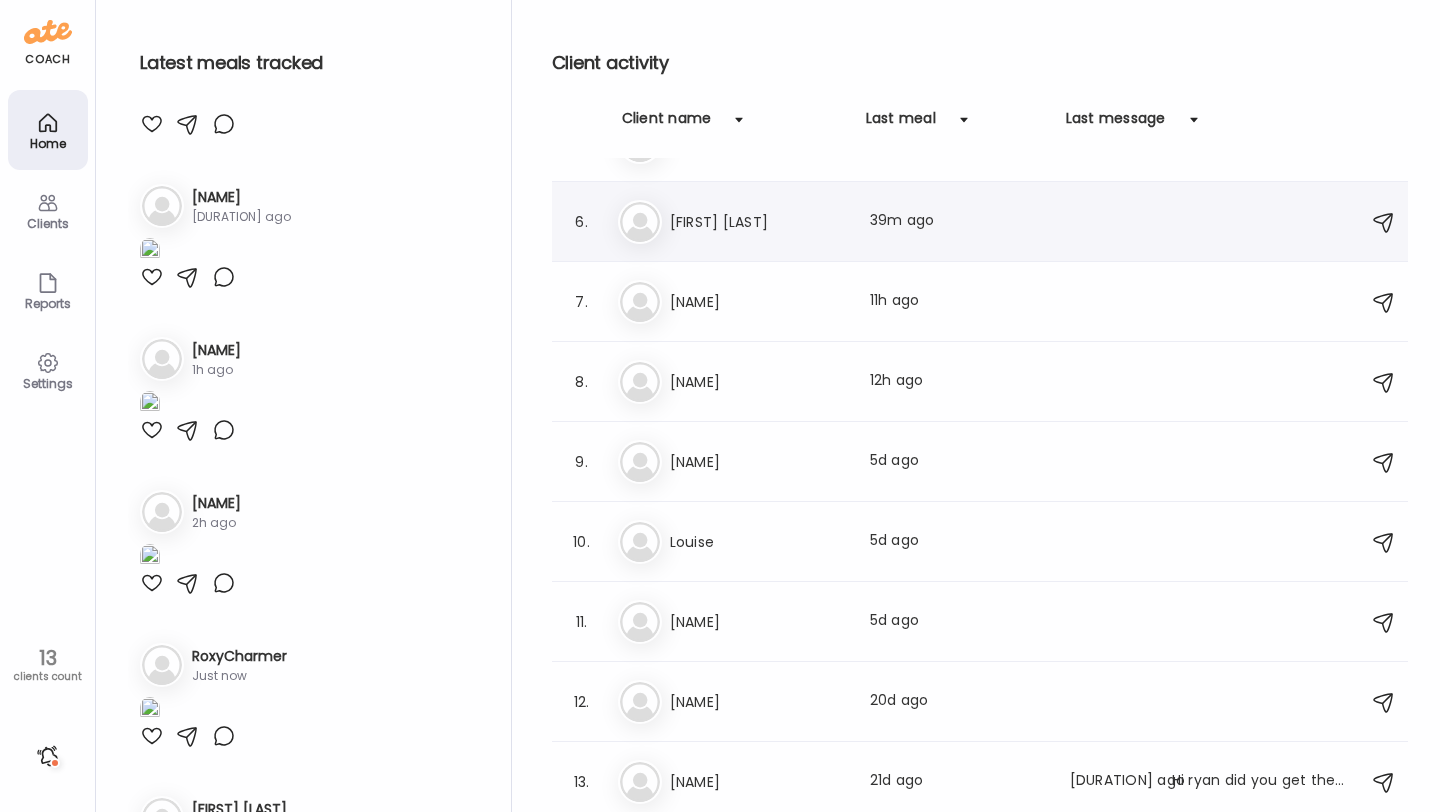 click on "[NAME]
[FIRST] [LAST]
Last meal:  [DURATION]" at bounding box center [983, 222] 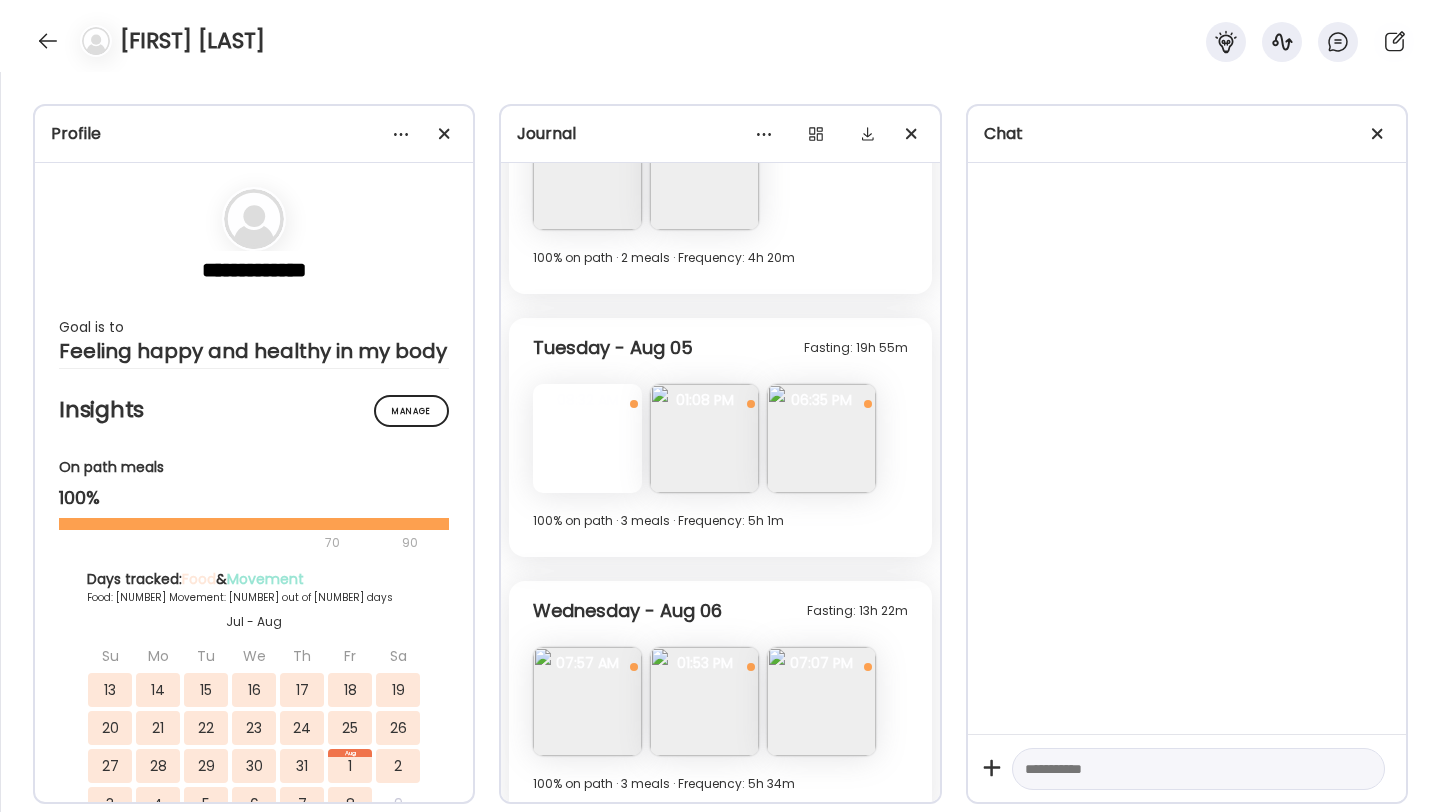 scroll, scrollTop: 8616, scrollLeft: 0, axis: vertical 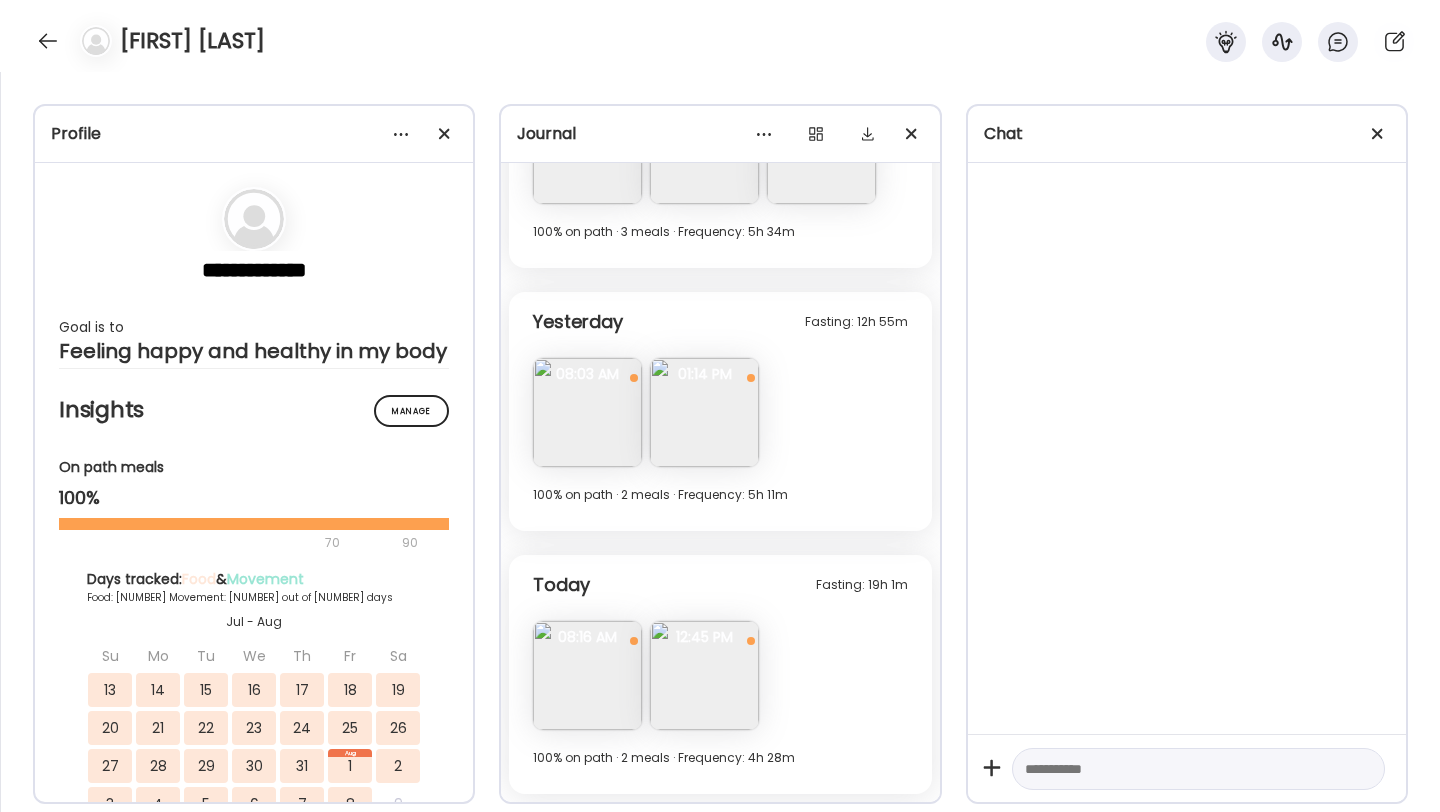 click at bounding box center [587, 412] 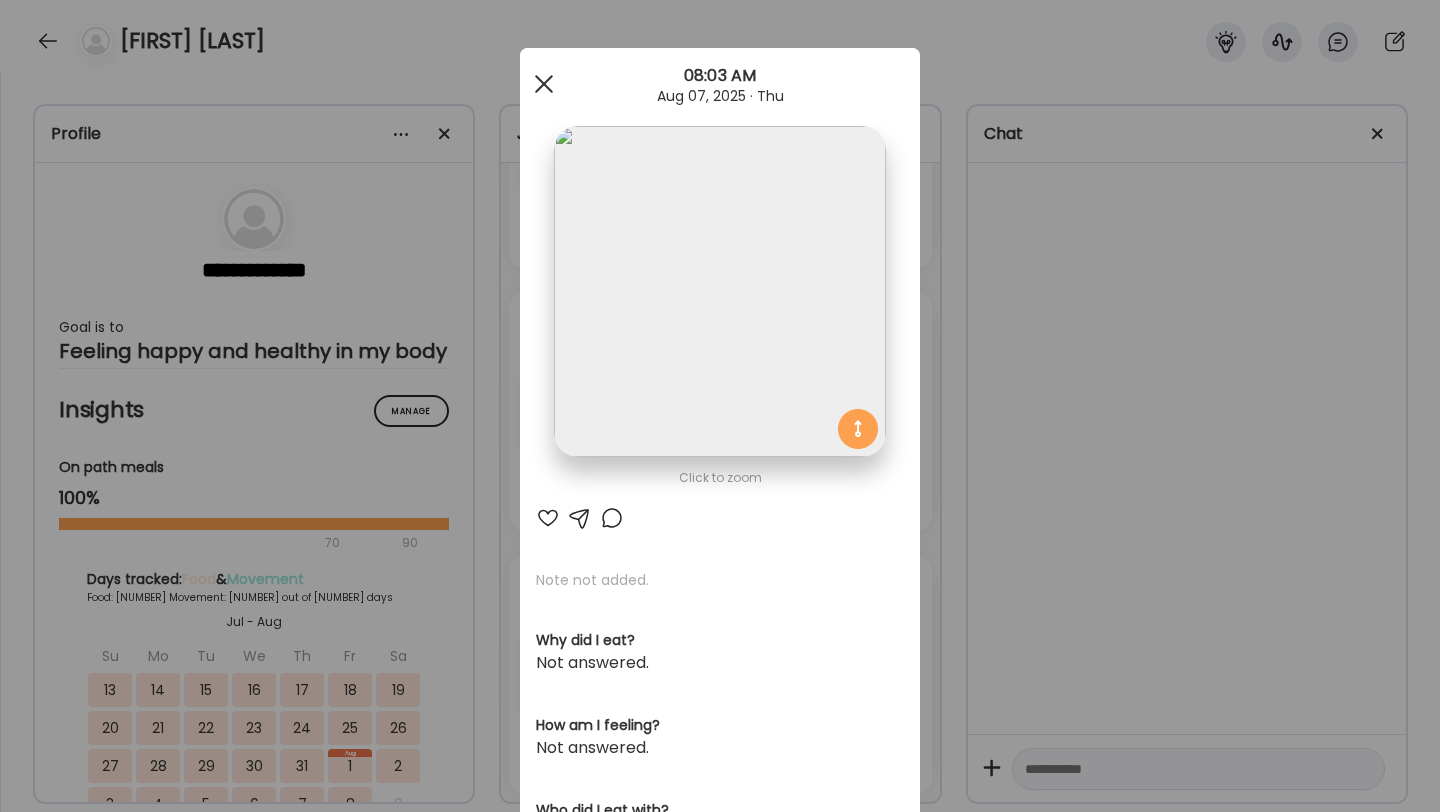click at bounding box center (544, 84) 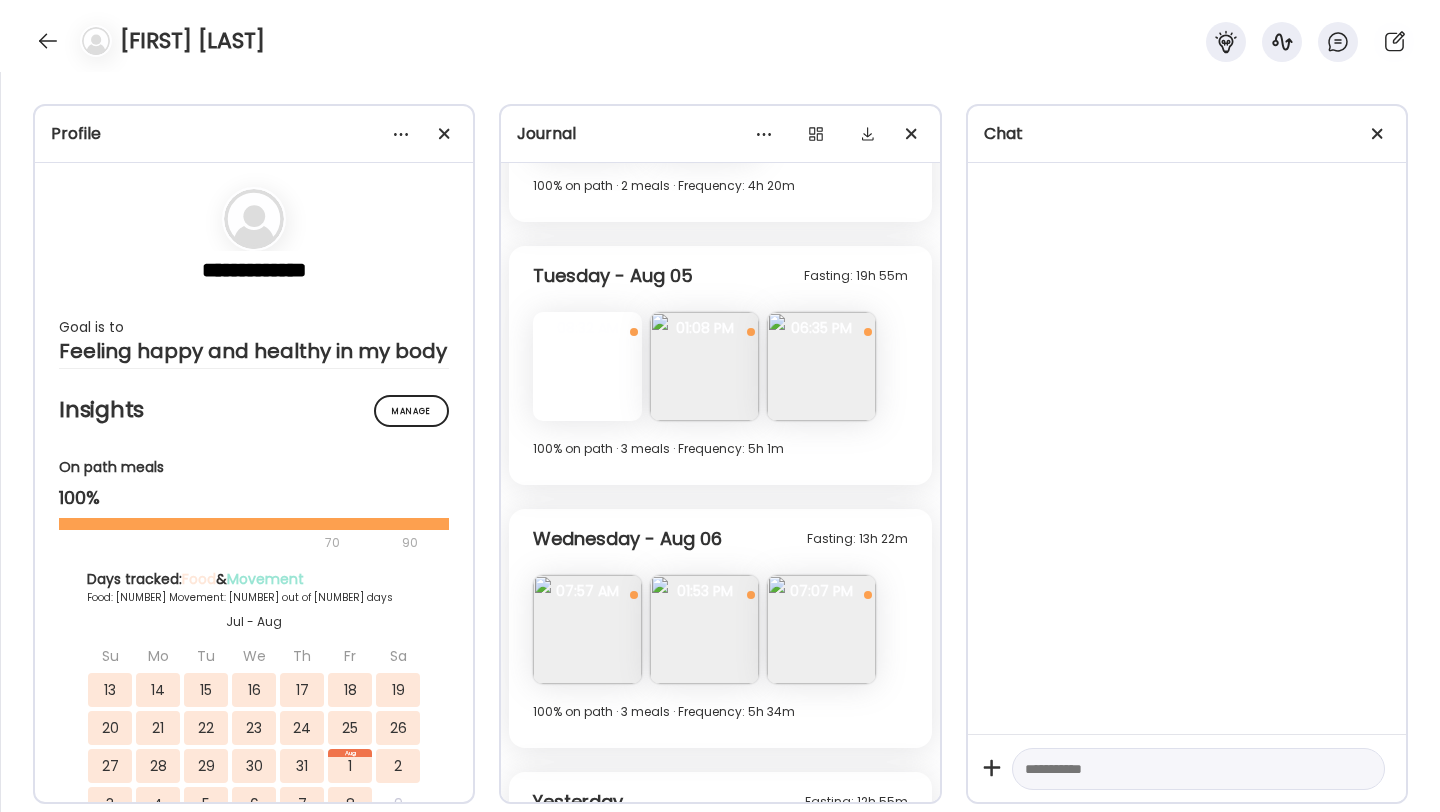 scroll, scrollTop: 8058, scrollLeft: 0, axis: vertical 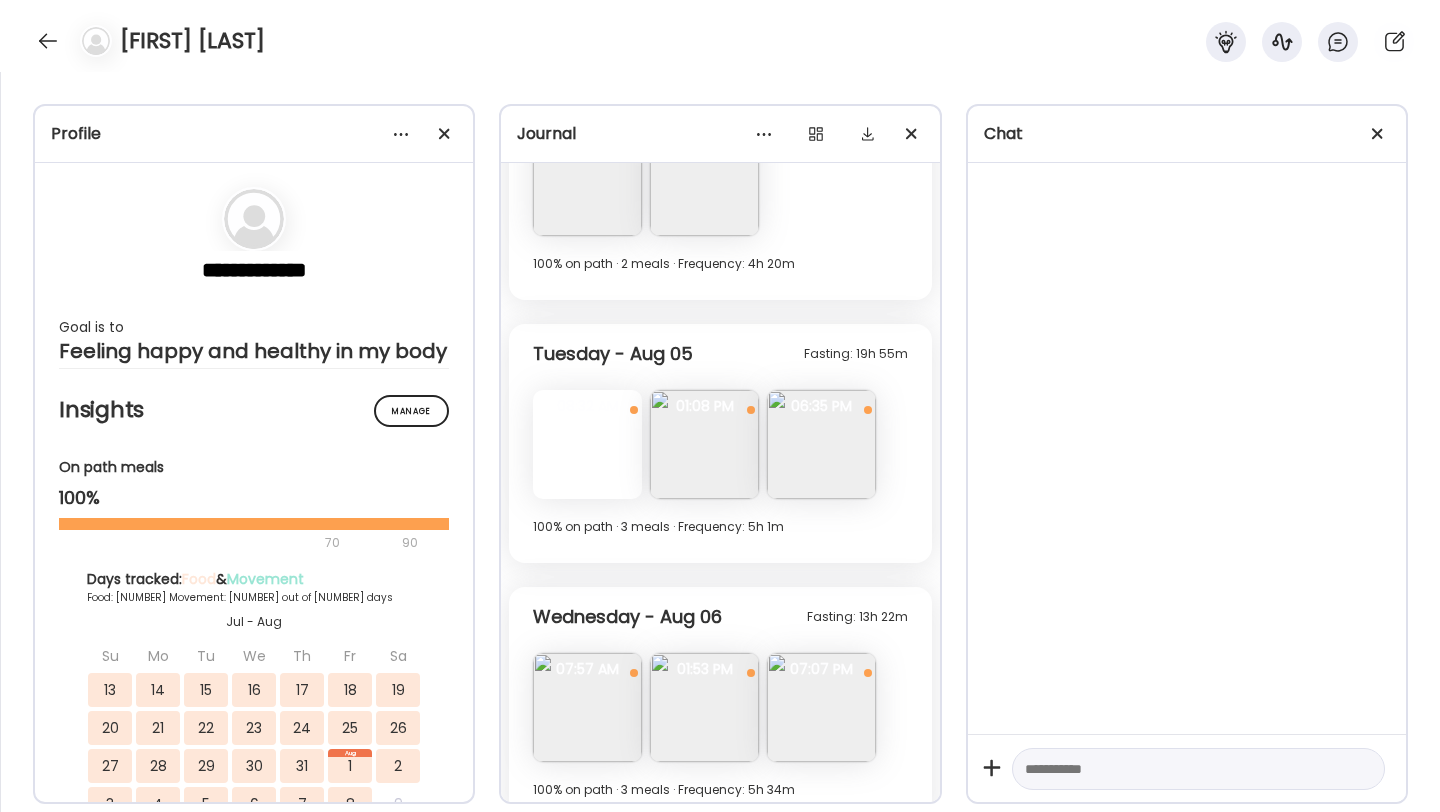 click at bounding box center (821, 444) 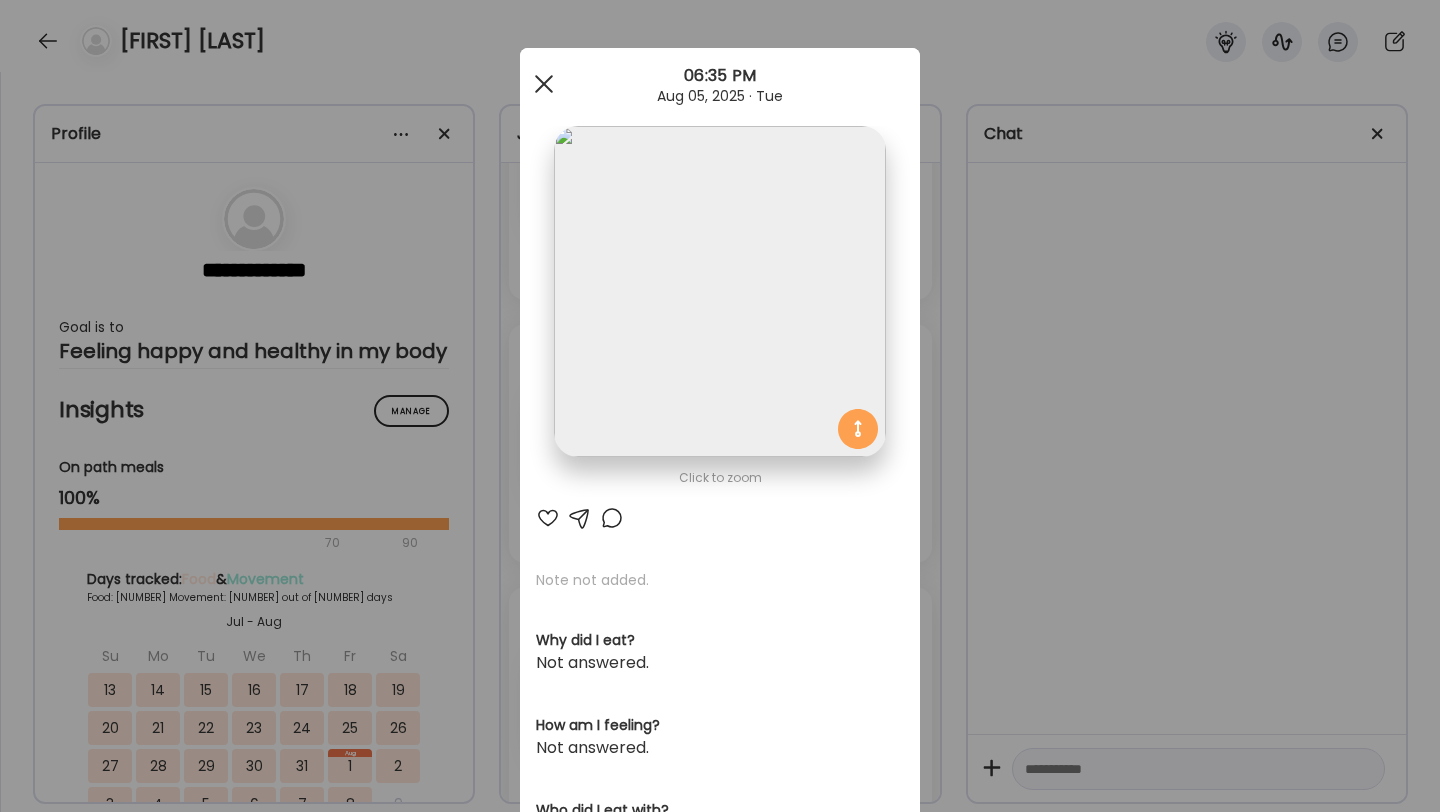 click at bounding box center [544, 84] 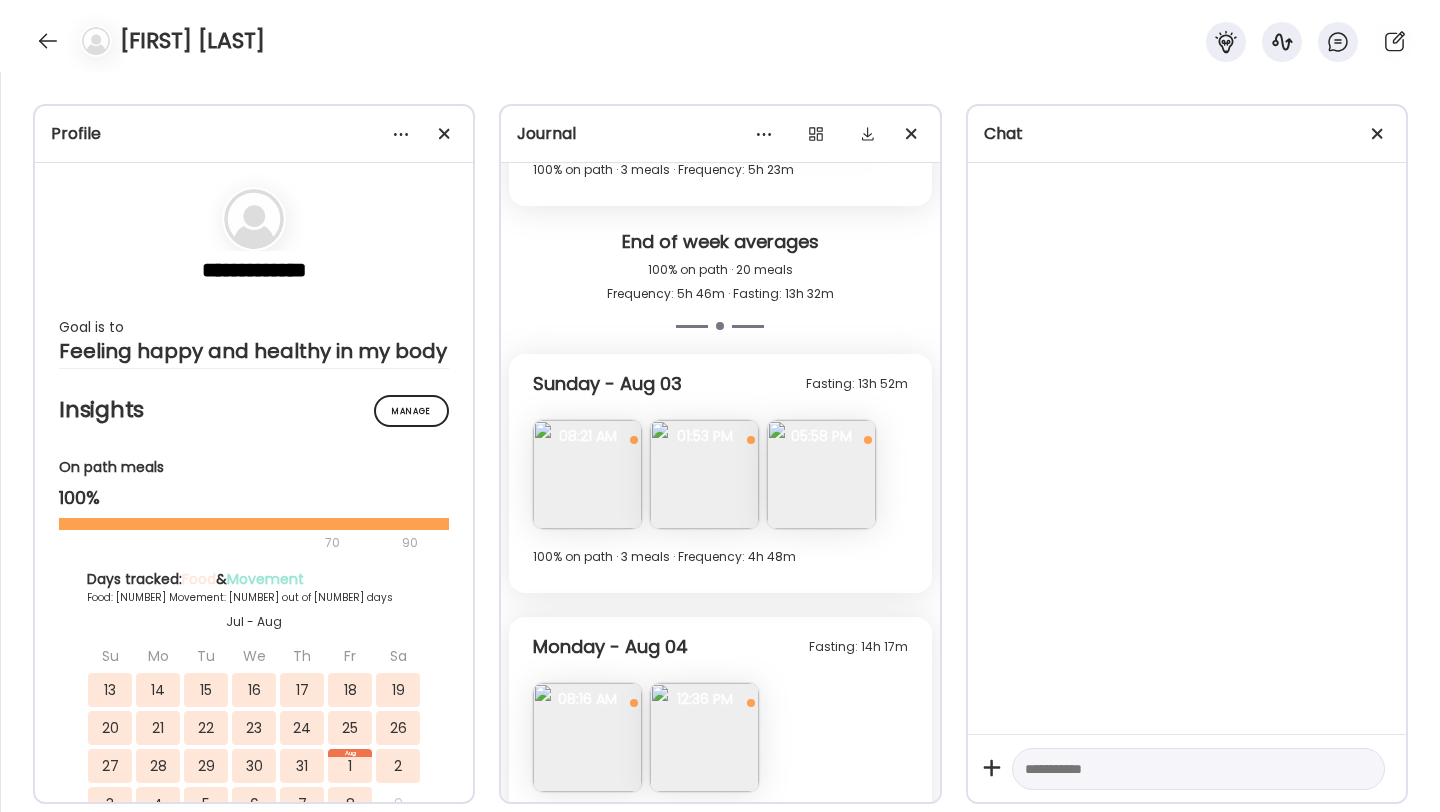 scroll, scrollTop: 7324, scrollLeft: 0, axis: vertical 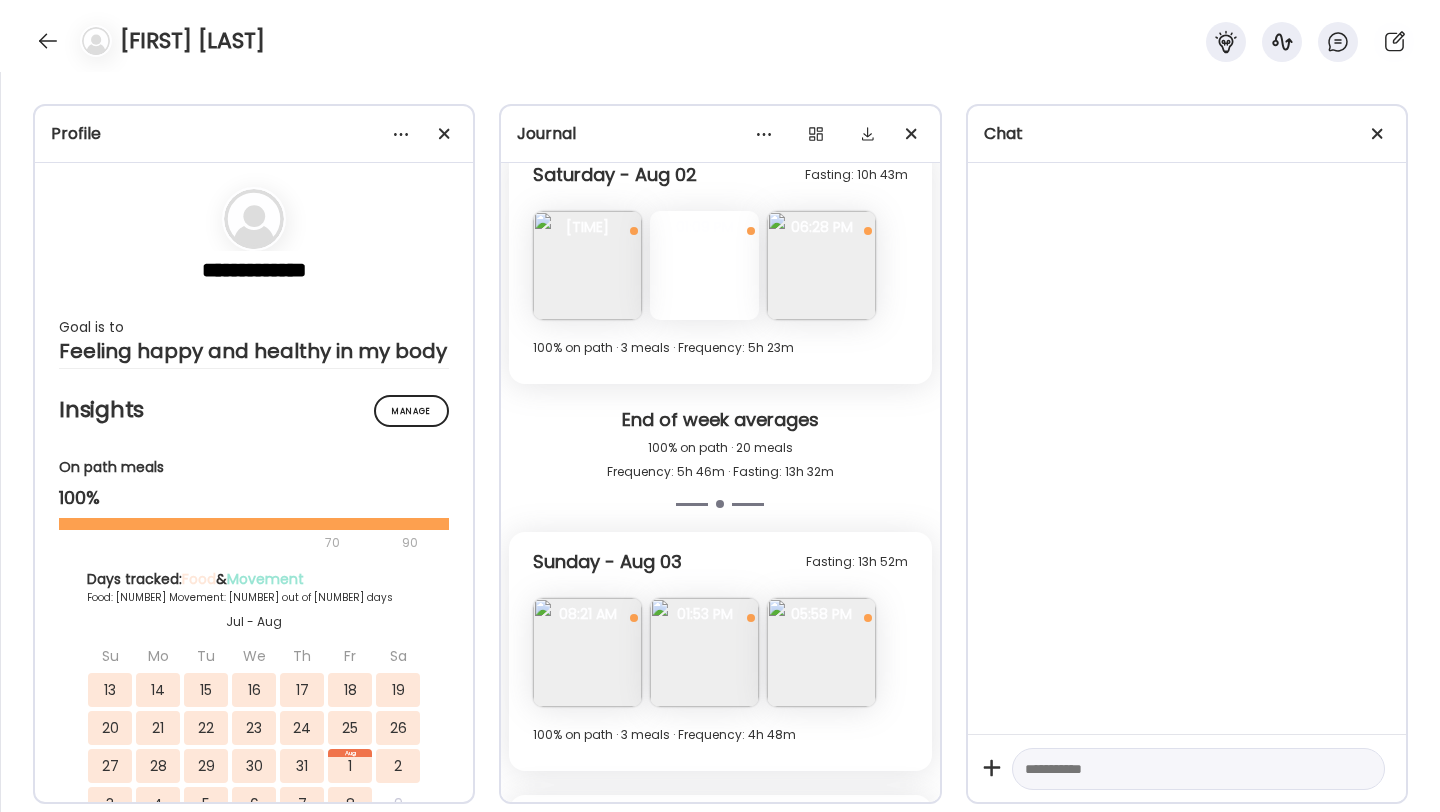 click at bounding box center [821, 265] 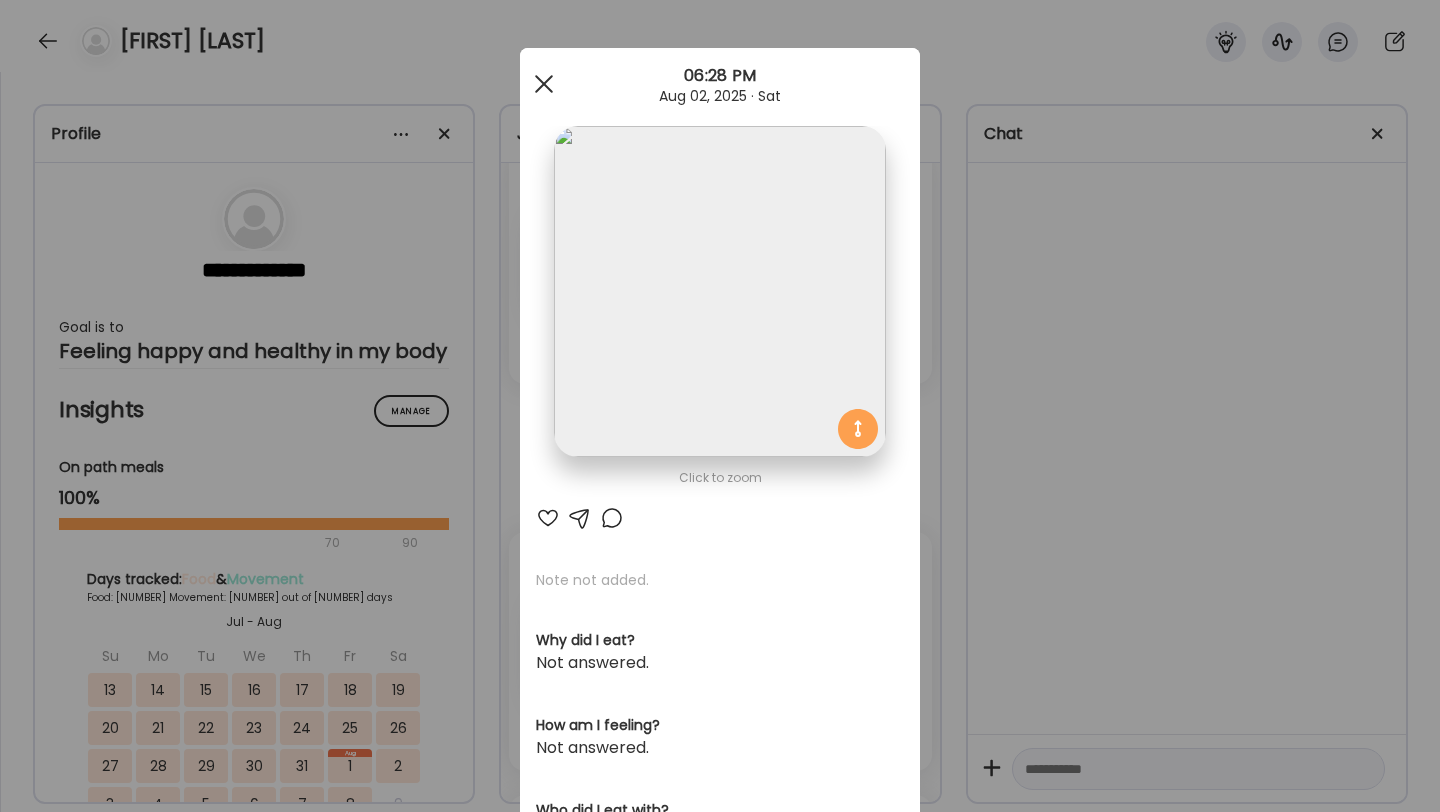 click at bounding box center (544, 84) 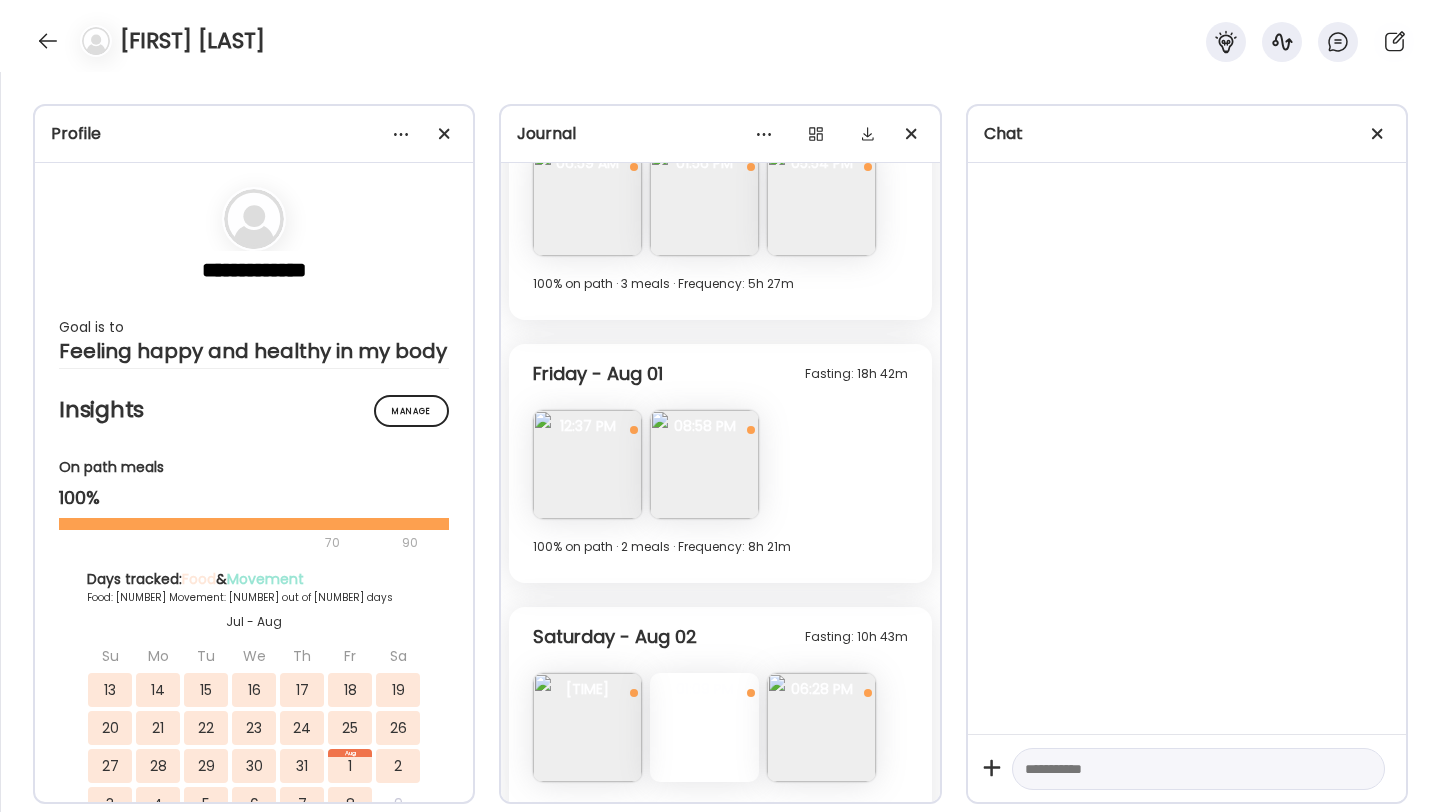 scroll, scrollTop: 6667, scrollLeft: 0, axis: vertical 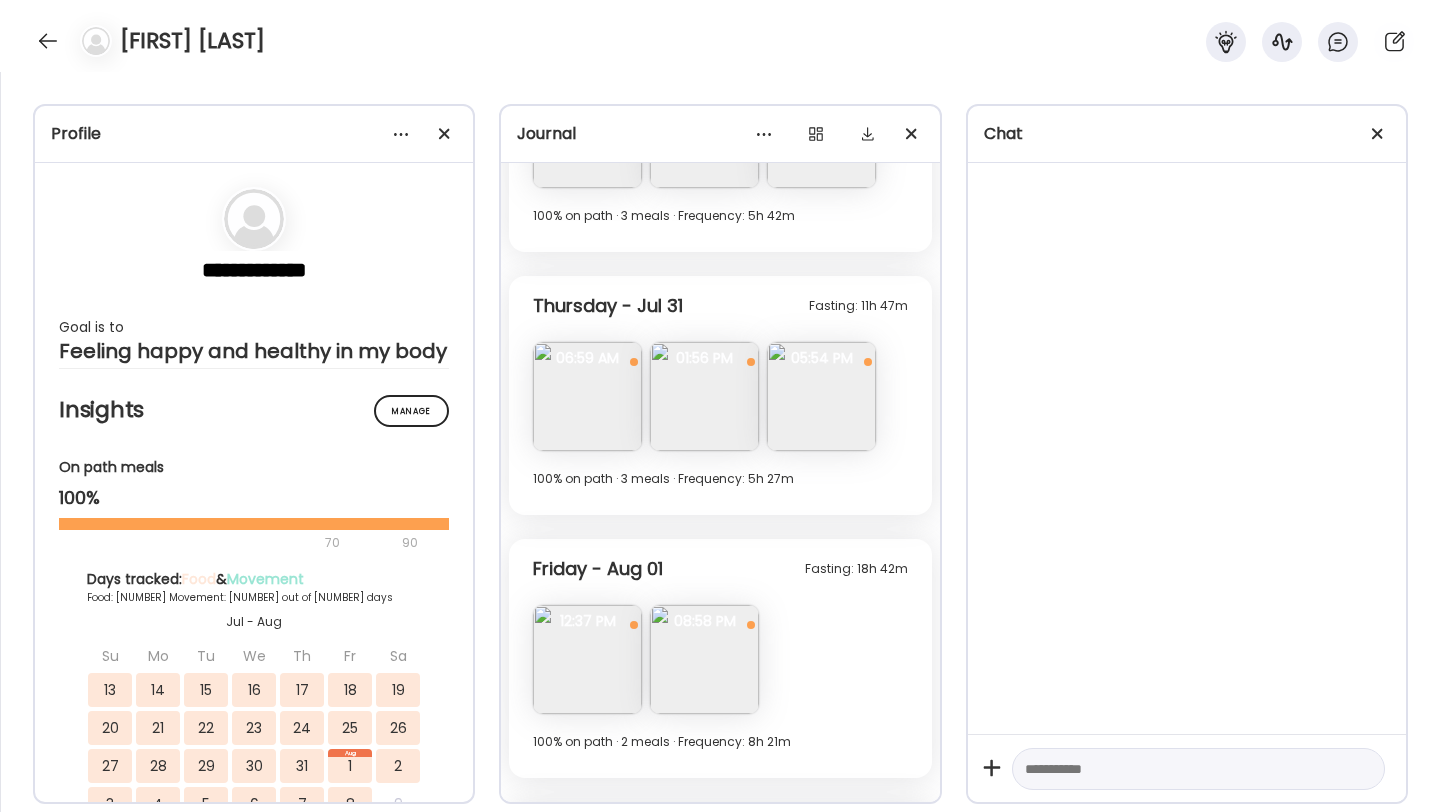 click at bounding box center (821, 396) 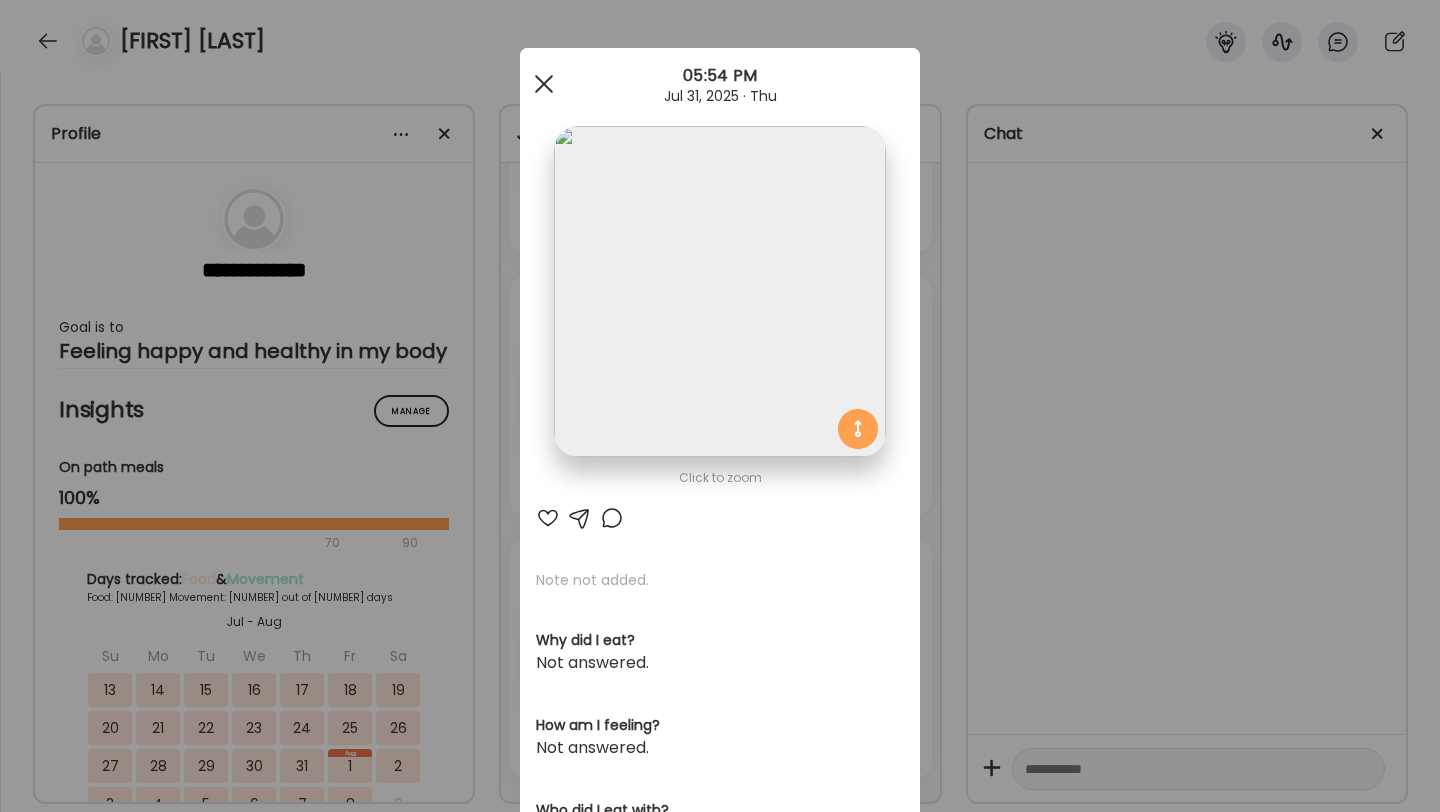 click at bounding box center (544, 84) 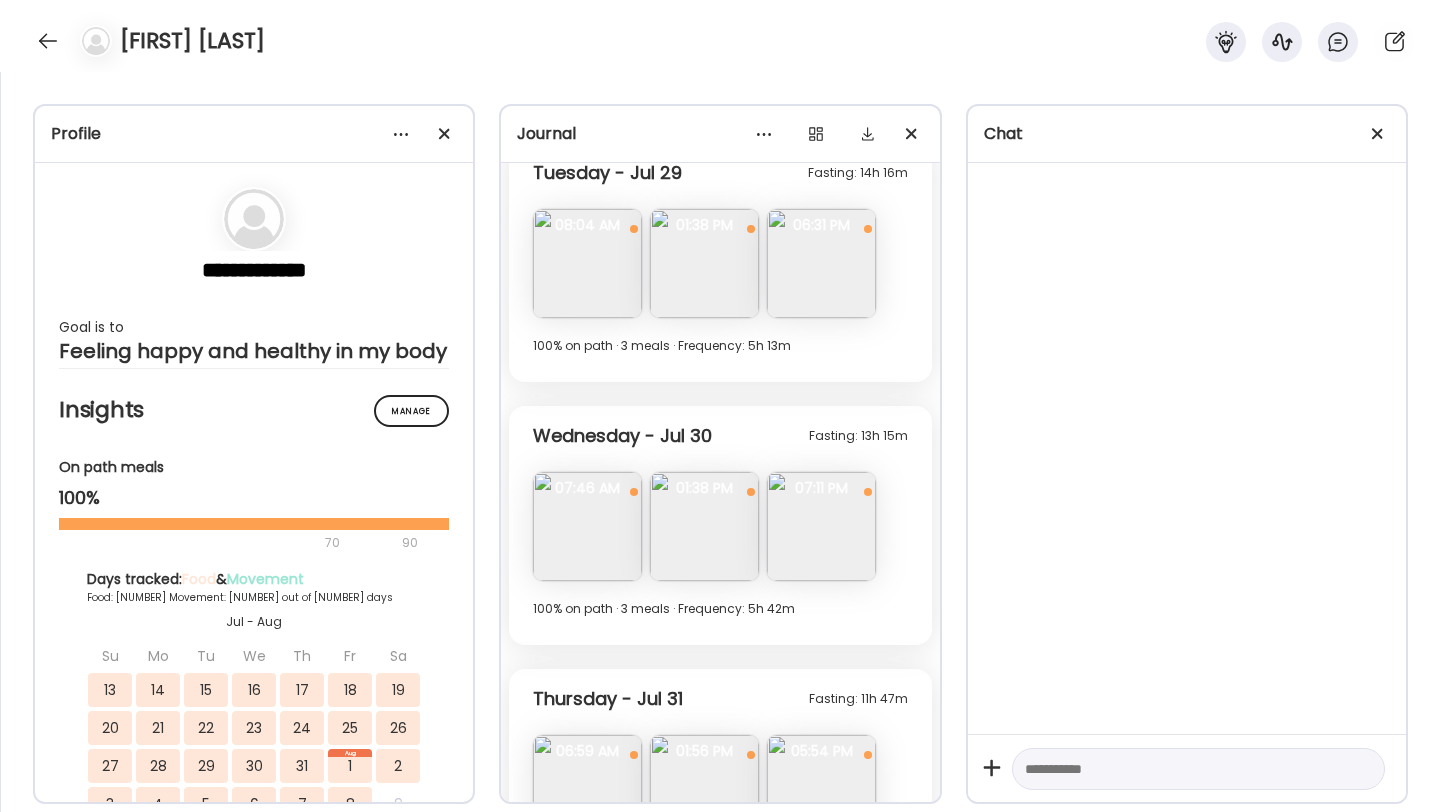 scroll, scrollTop: 6101, scrollLeft: 0, axis: vertical 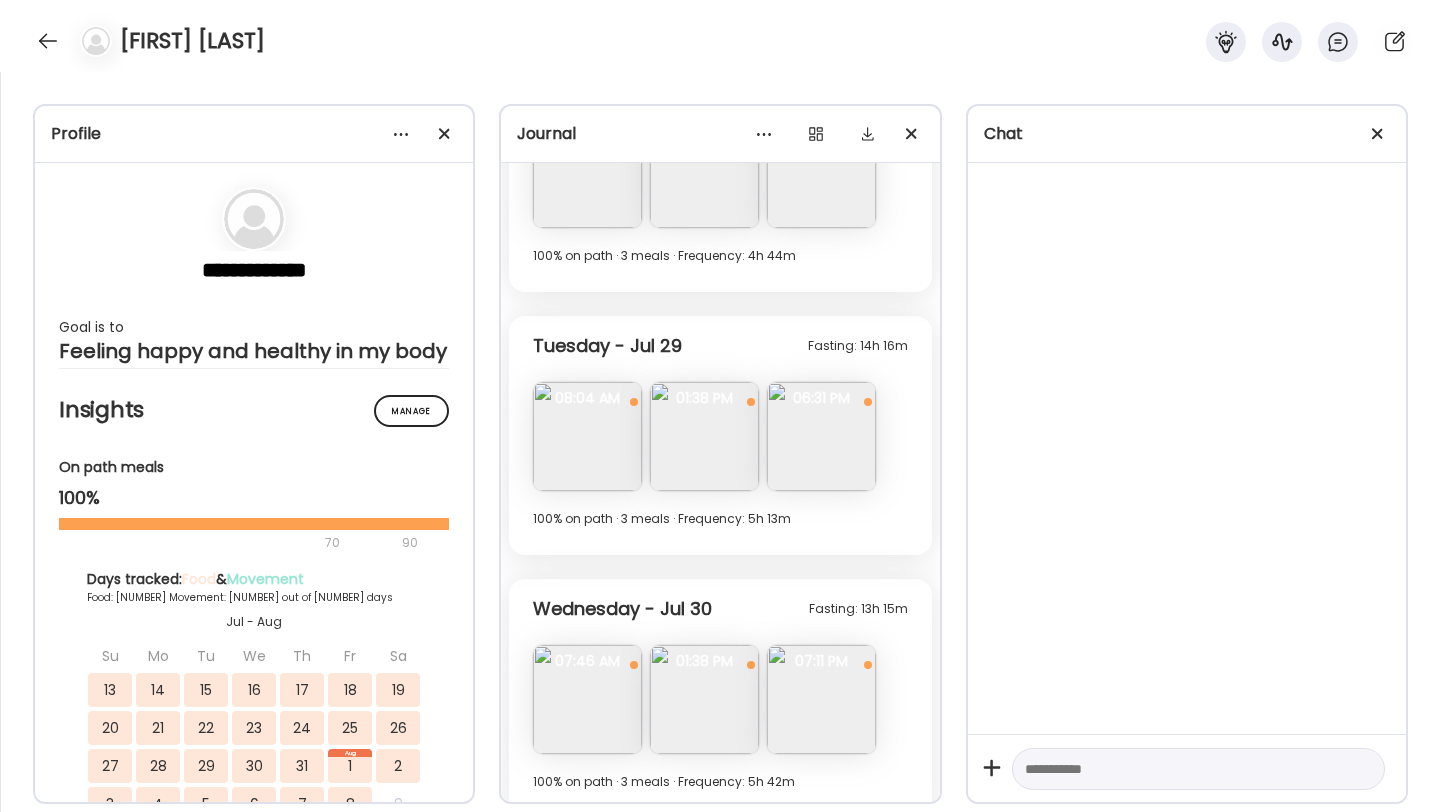 click on "Fasting: [DURATION] [DAY] - [MONTH] [DAY] Note not added Questions not answered [TIME] Note not added Questions not answered [DURATION] [TIME] Note not added Questions not answered [DURATION] [TIME] [DAY] - [MONTH] [DAY] 100% on path · [NUMBER] meals · Frequency: [DURATION]" at bounding box center [720, 435] 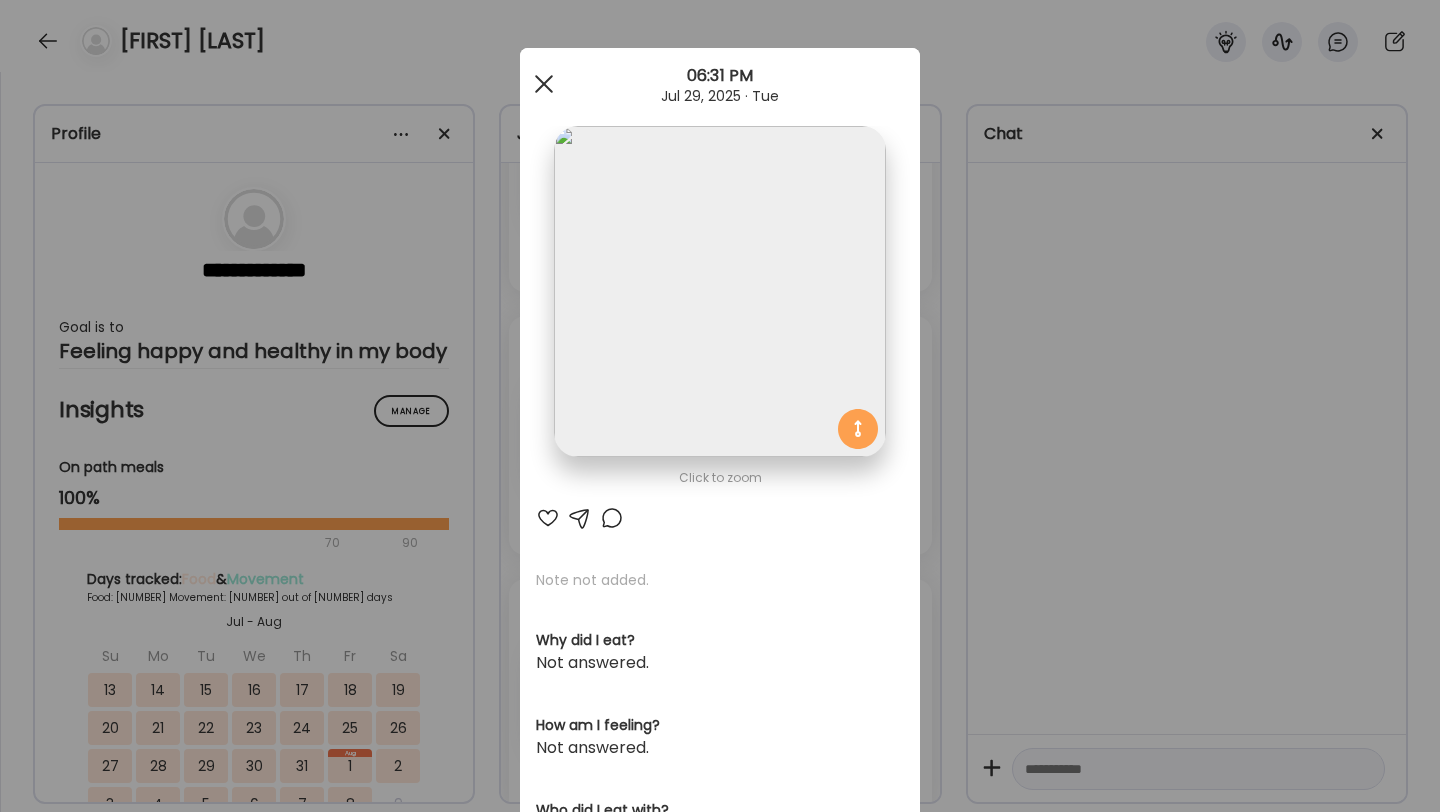 click at bounding box center (544, 84) 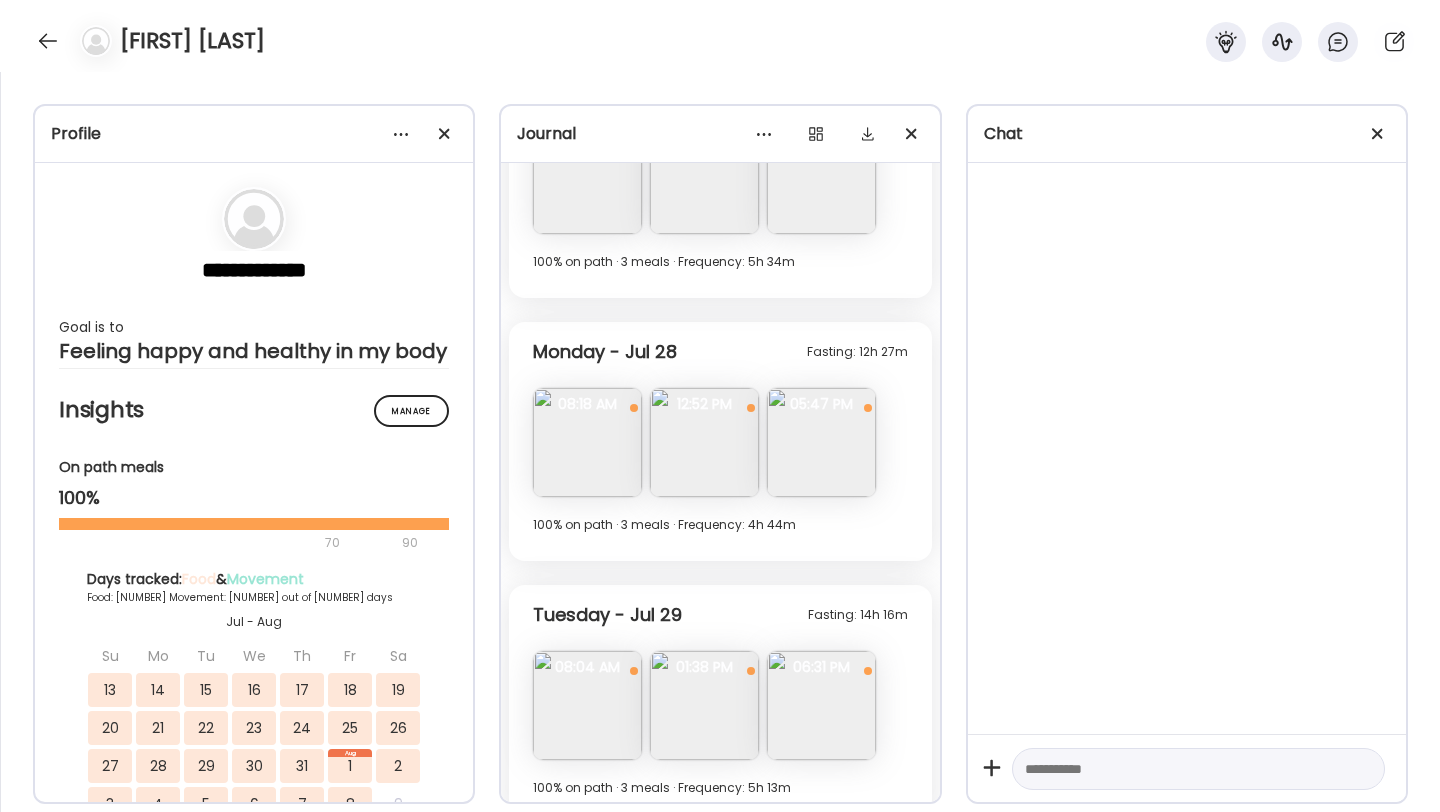 scroll, scrollTop: 5828, scrollLeft: 0, axis: vertical 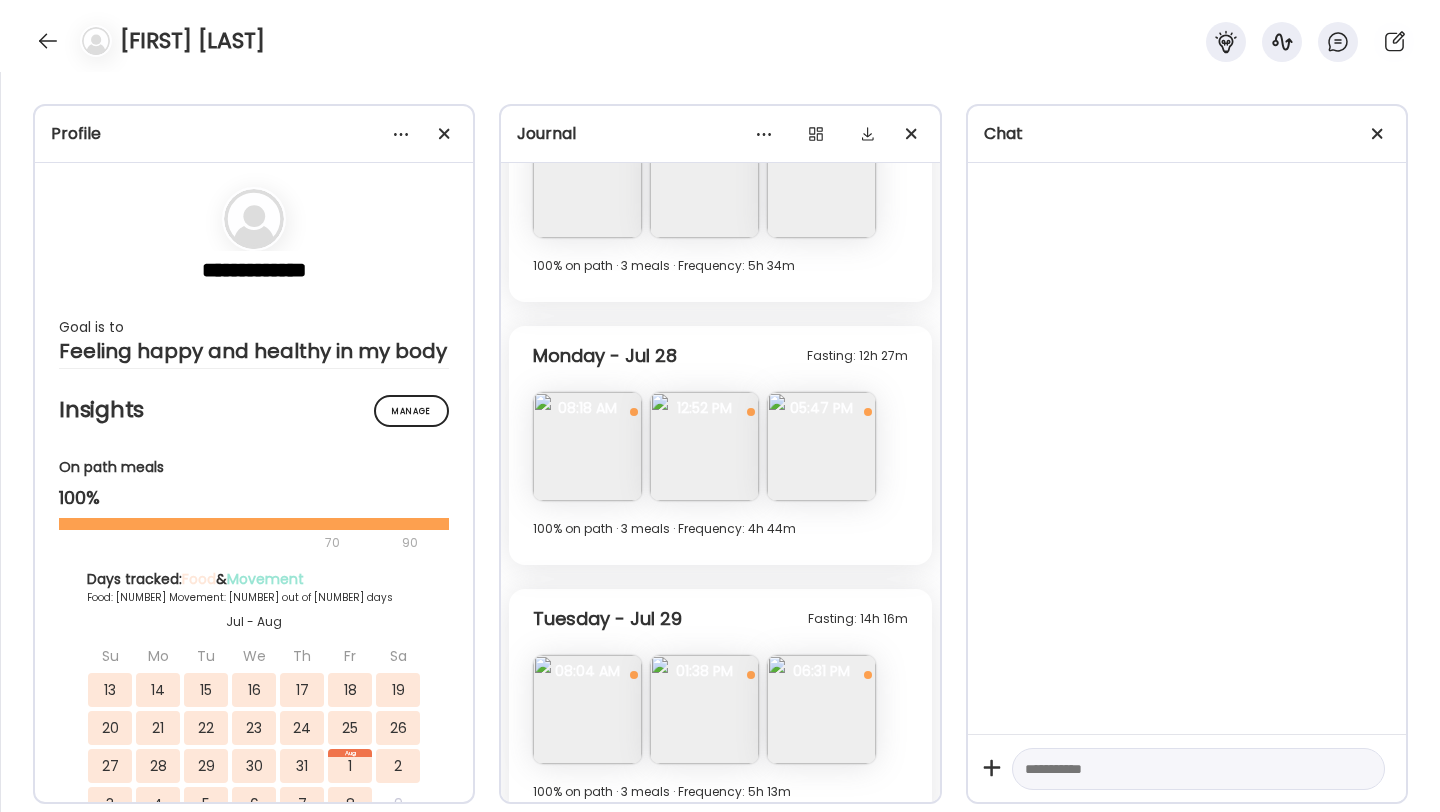 click at bounding box center (821, 446) 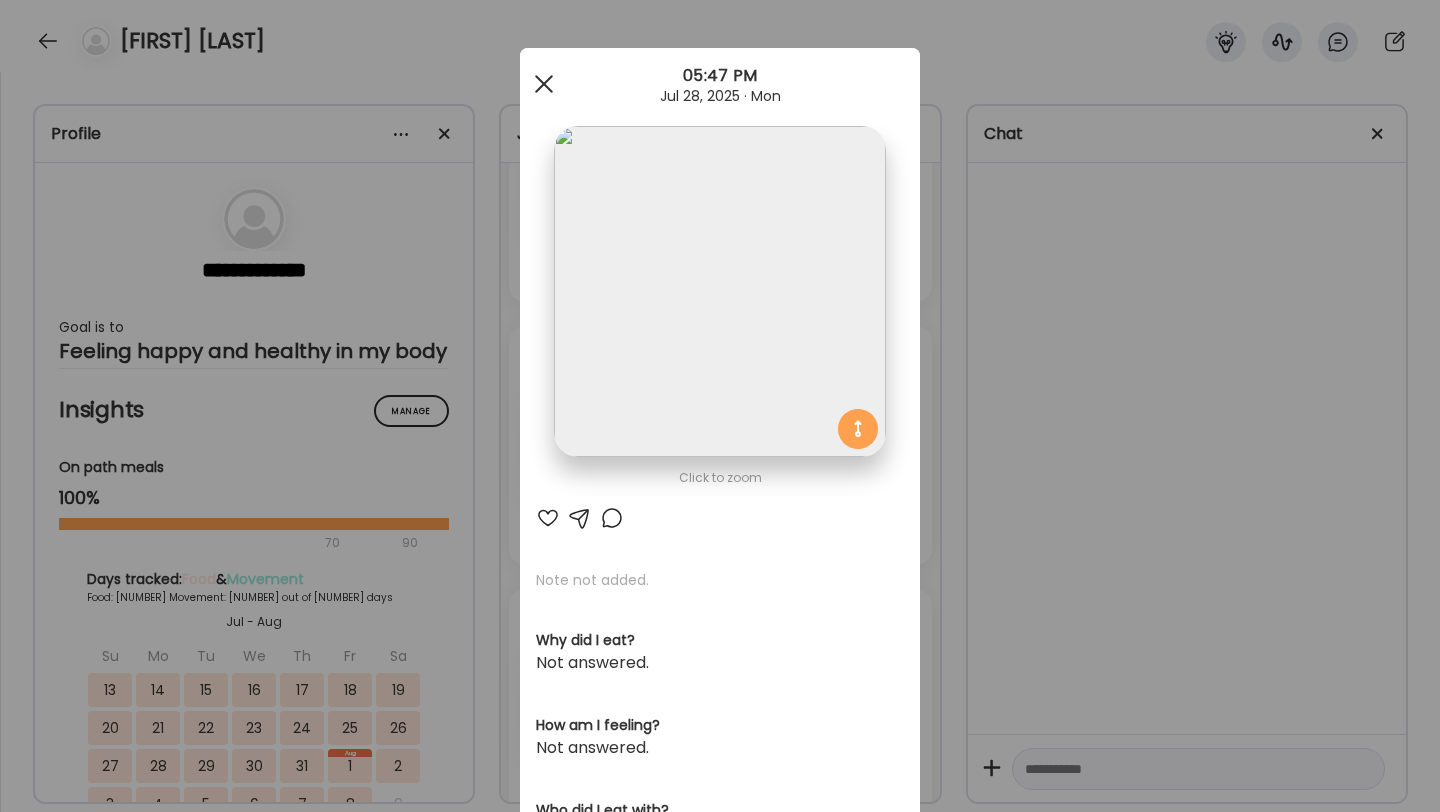 click at bounding box center (544, 84) 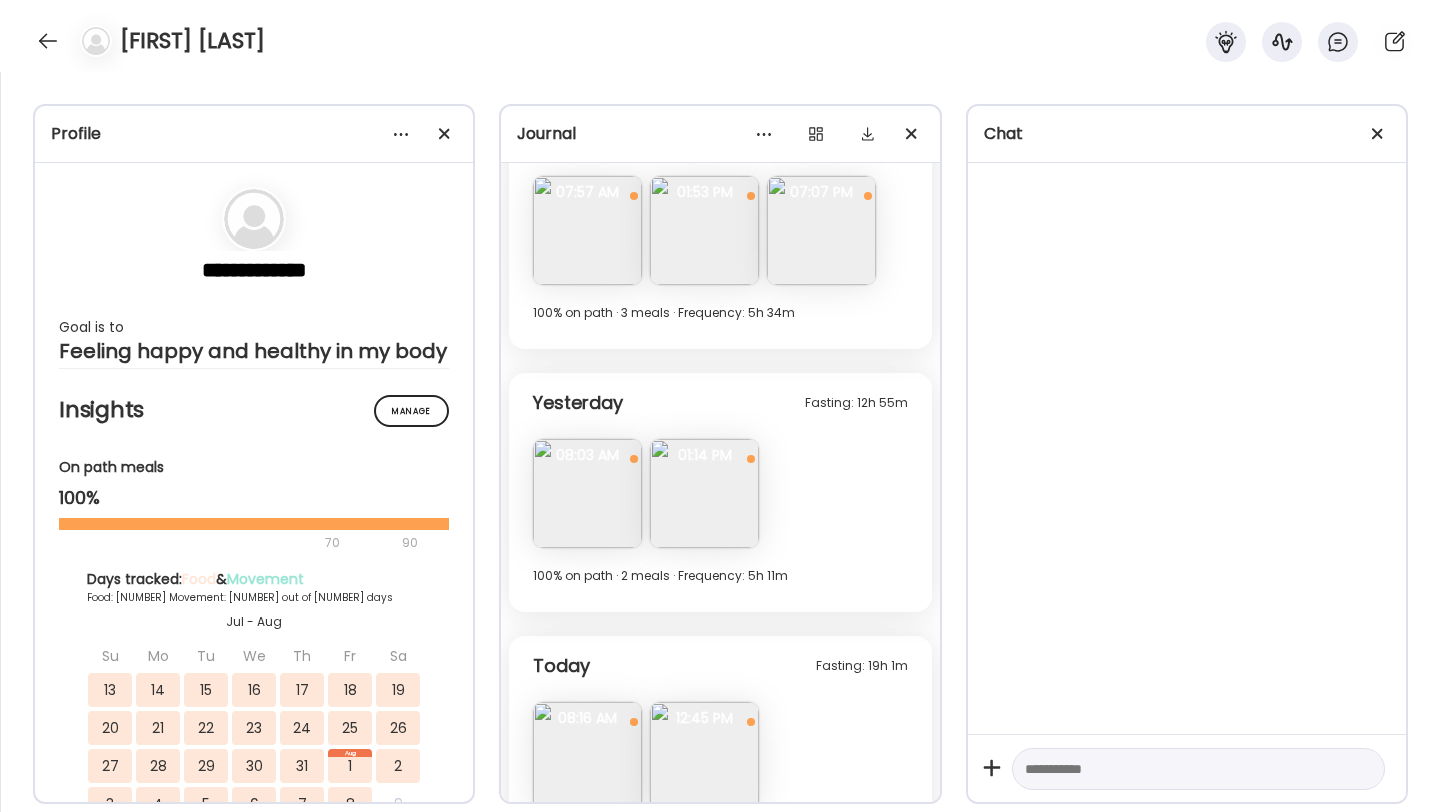 scroll, scrollTop: 8616, scrollLeft: 0, axis: vertical 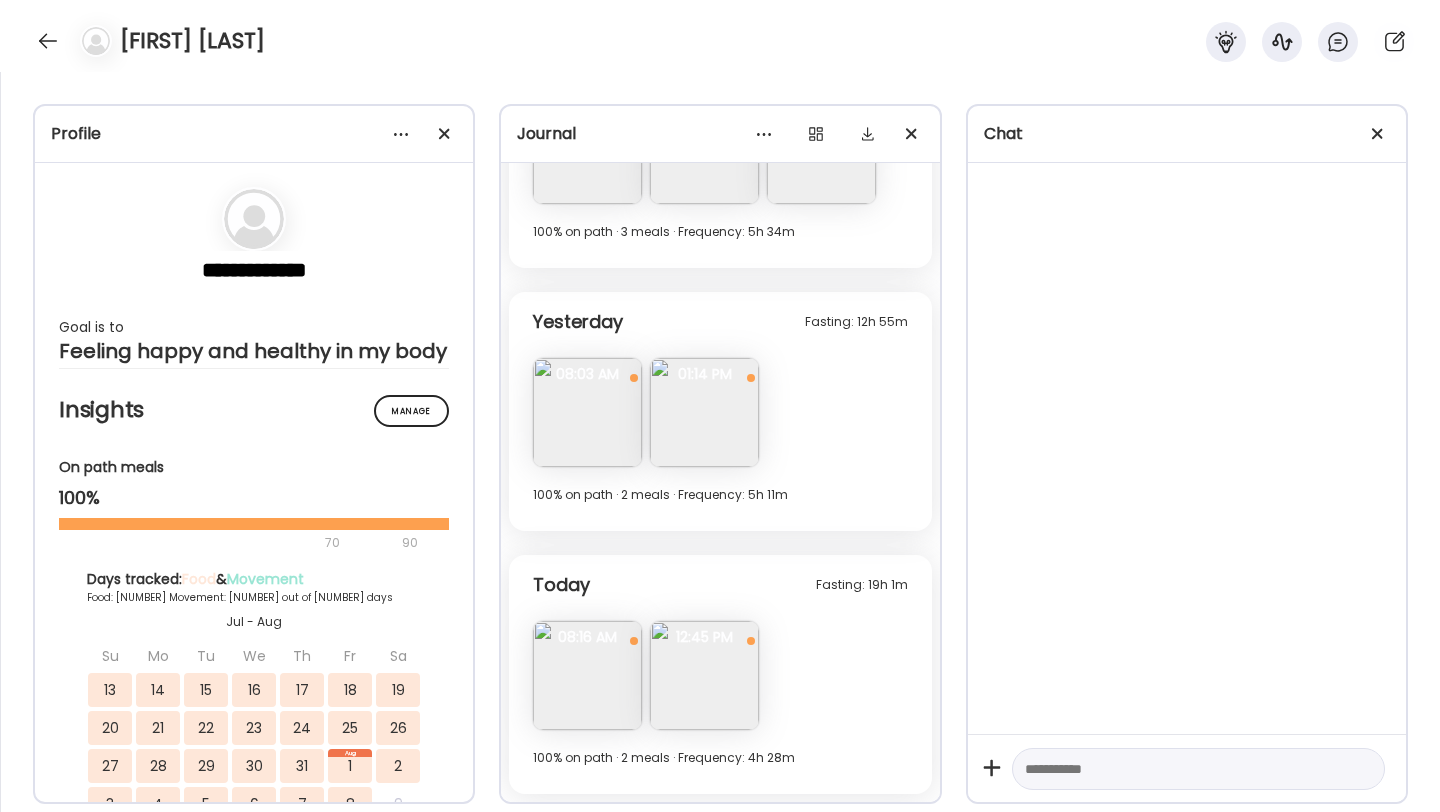 click at bounding box center [587, 675] 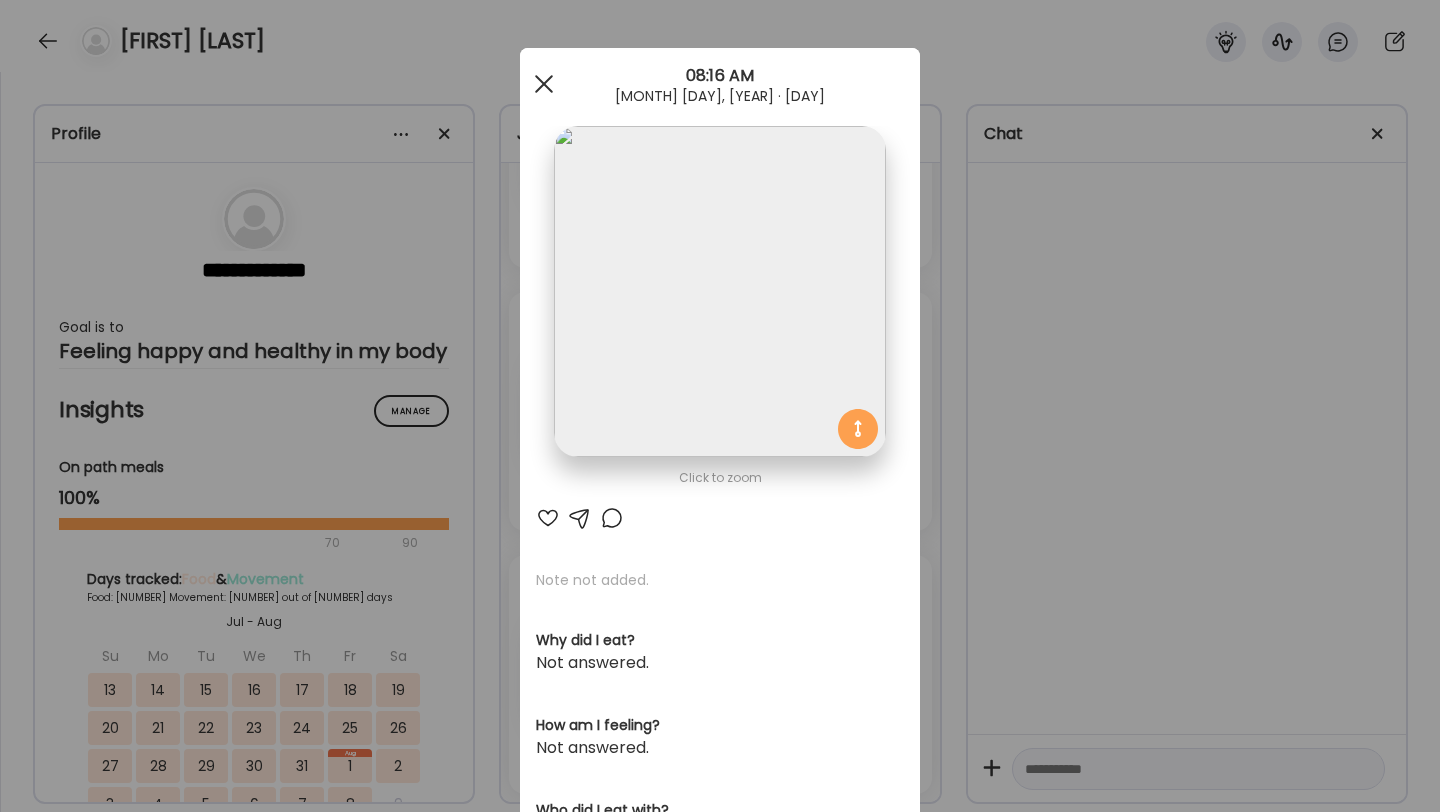 click at bounding box center (544, 84) 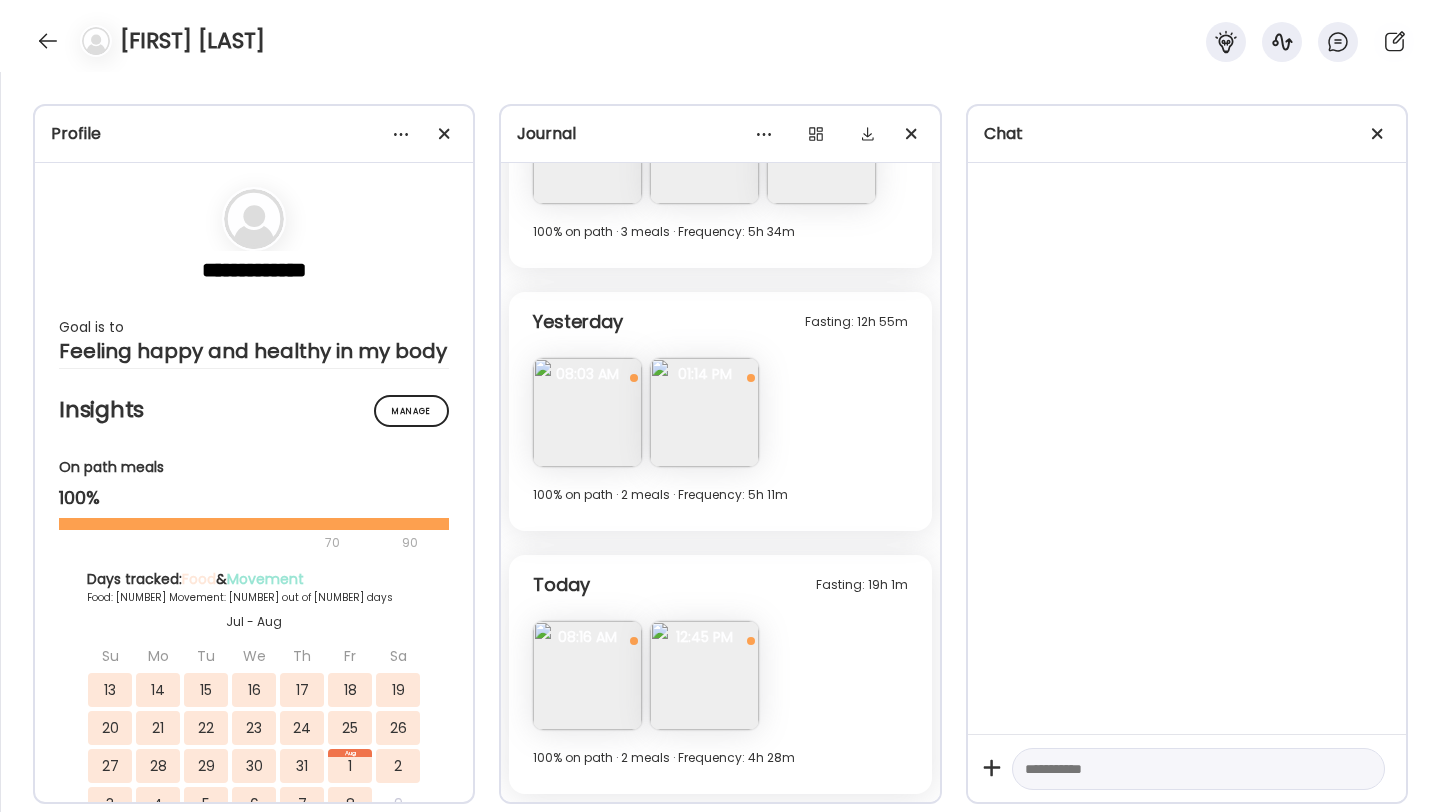 click on "Fasting: [DURATION] Today Note not added Questions not answered [TIME] Note not added Questions not answered [DURATION] [TIME] Today 100% on path · [NUMBER] meals · Frequency: [DURATION]" at bounding box center (720, 674) 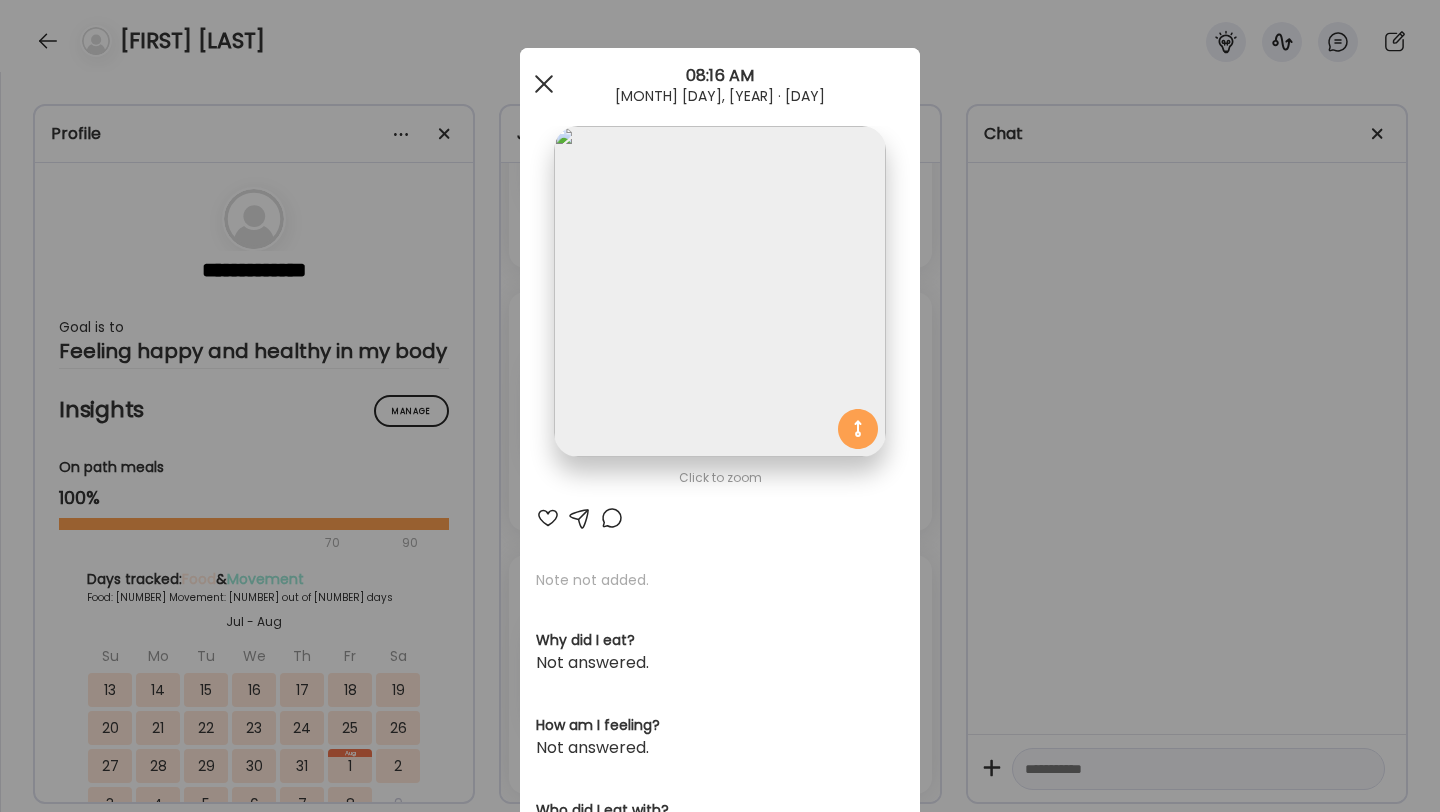 click at bounding box center (544, 84) 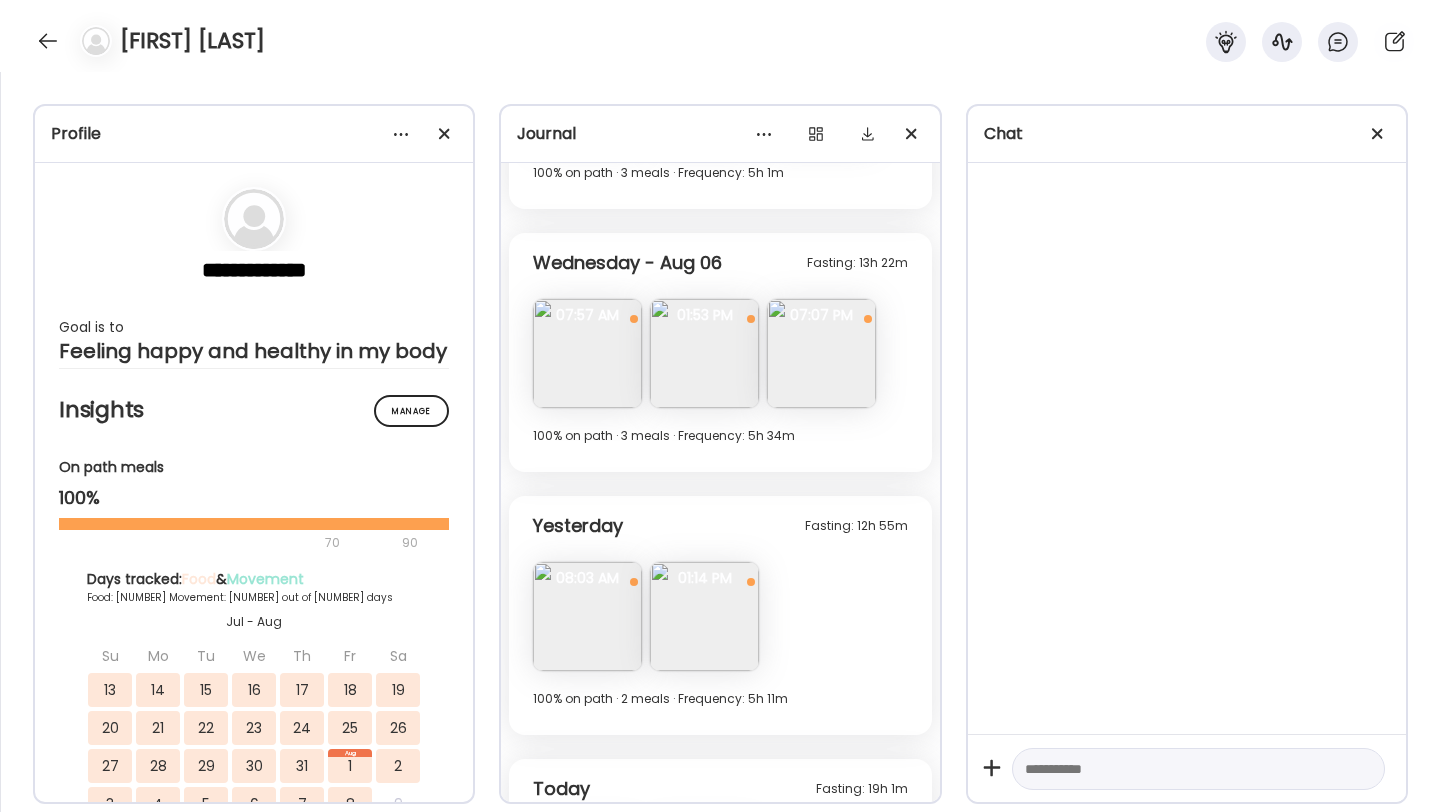 scroll, scrollTop: 8616, scrollLeft: 0, axis: vertical 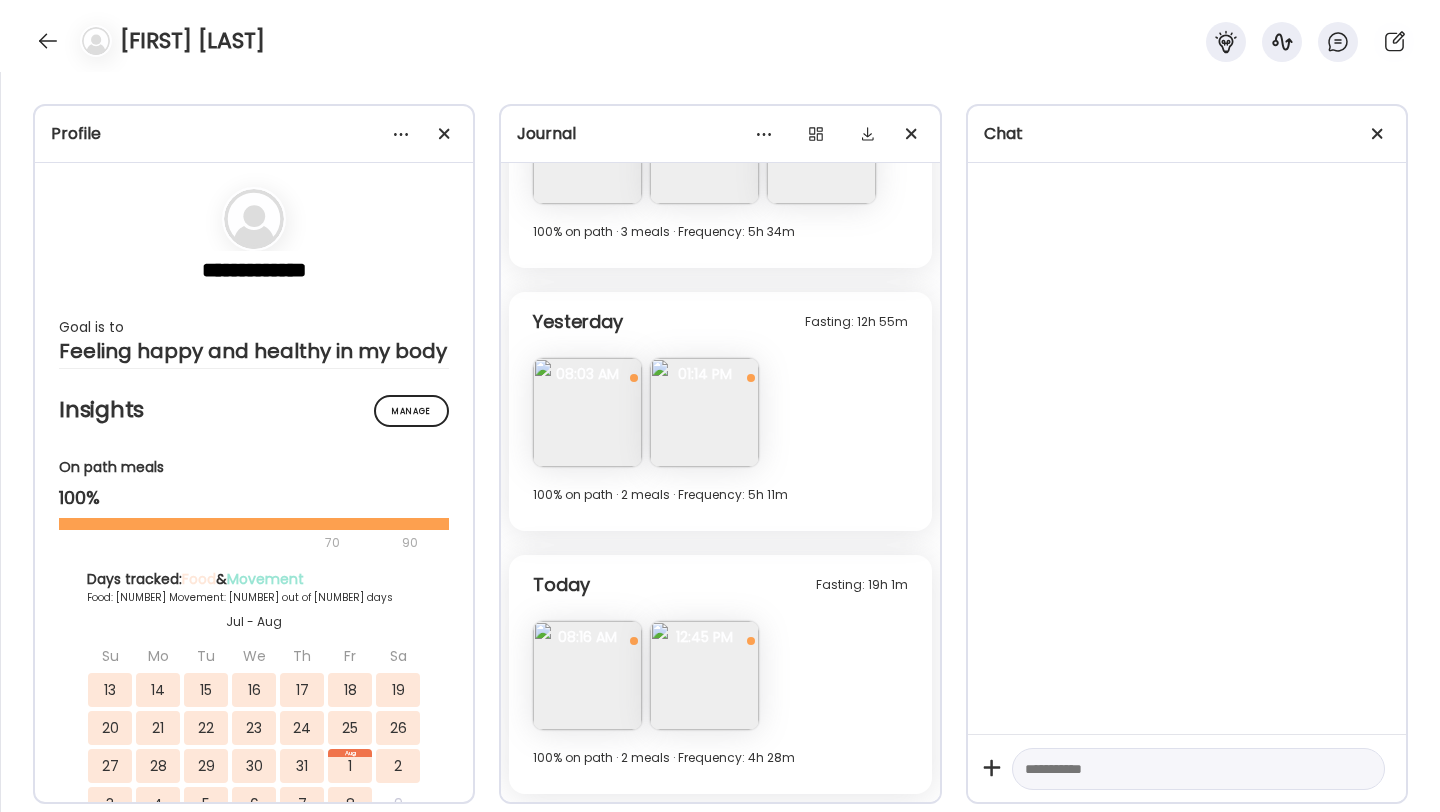 click at bounding box center [587, 675] 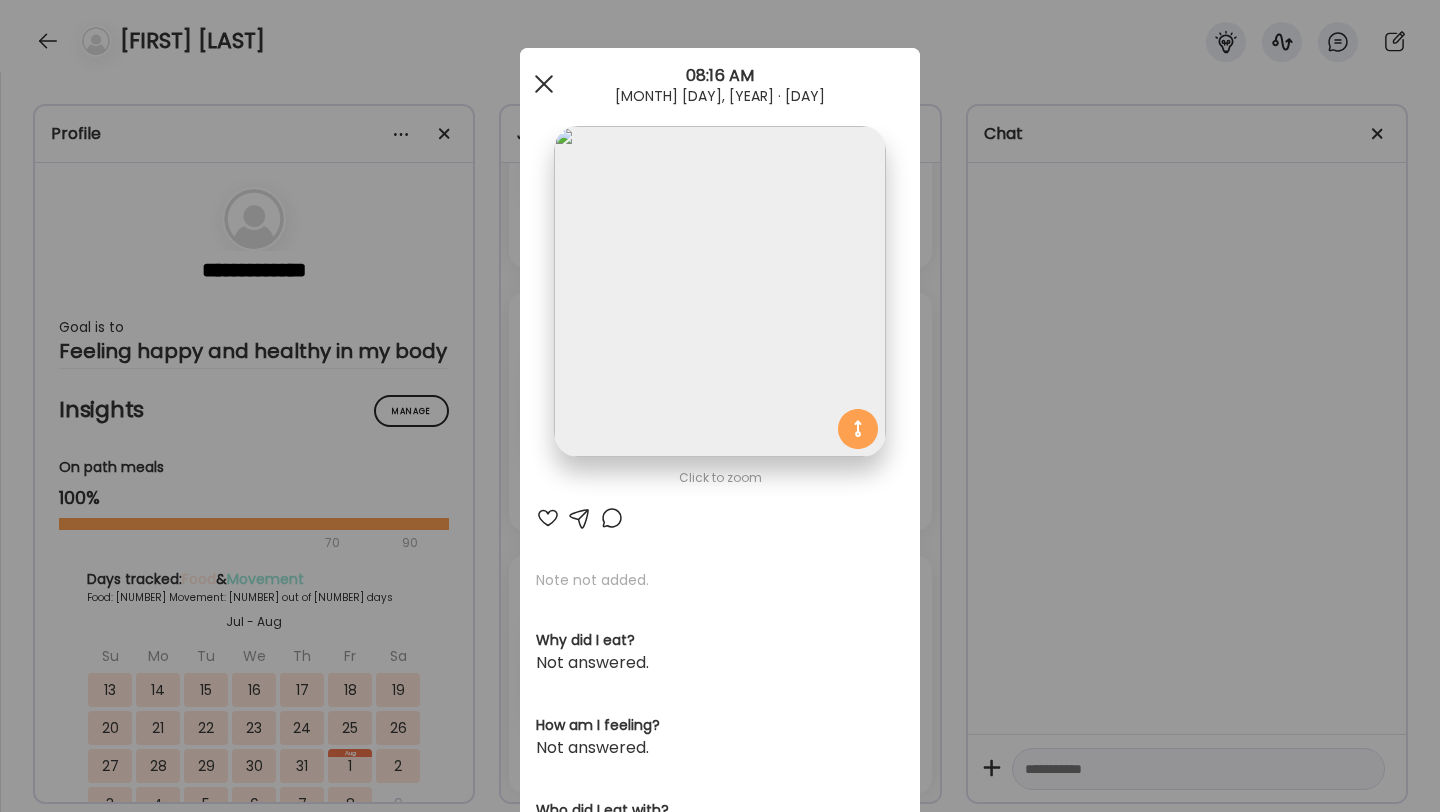 click at bounding box center [544, 84] 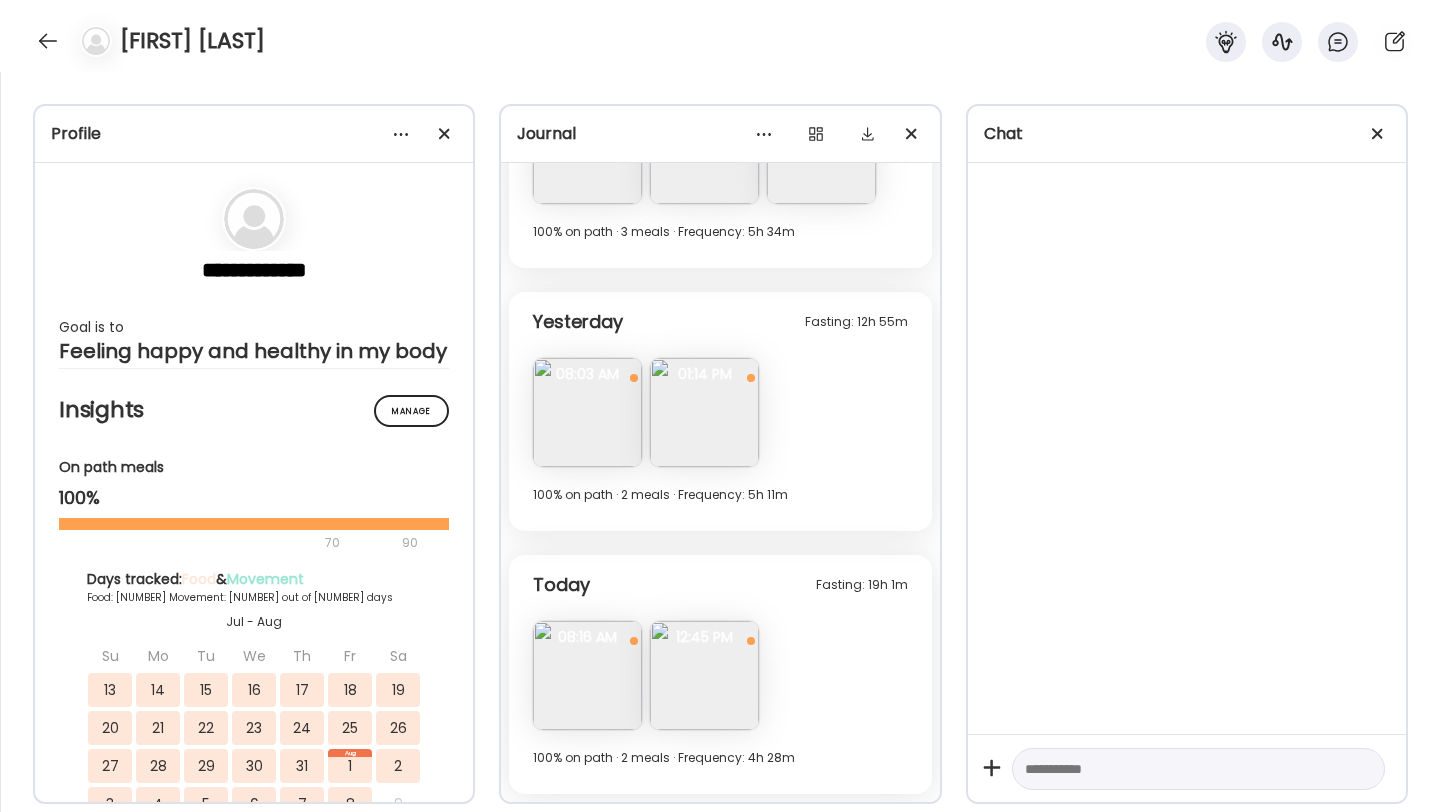 click at bounding box center (704, 675) 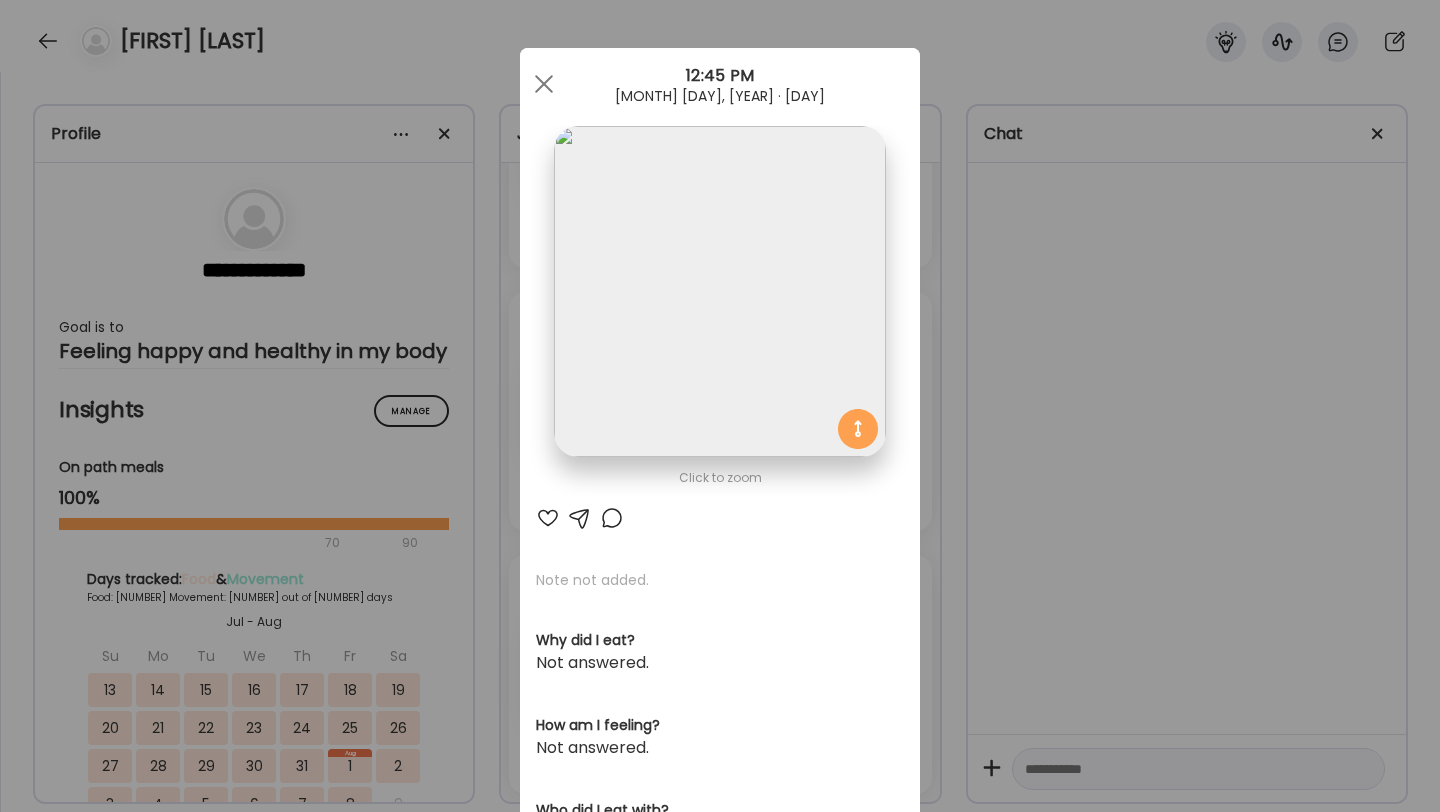 click on "Ate Coach Dashboard
Wahoo! It’s official
Take a moment to set up your Coach Profile to give your clients a smooth onboarding experience.
Skip Set up coach profile
Ate Coach Dashboard
1 Image 2 Message 3 Invite
Let’s get you quickly set up
Add a headshot or company logo for client recognition
Skip Next
Ate Coach Dashboard
1 Image 2 Message 3 Invite
Customize your welcome message
This page will be the first thing your clients will see. Add a welcome message to personalize their experience.
Header 32" at bounding box center [720, 406] 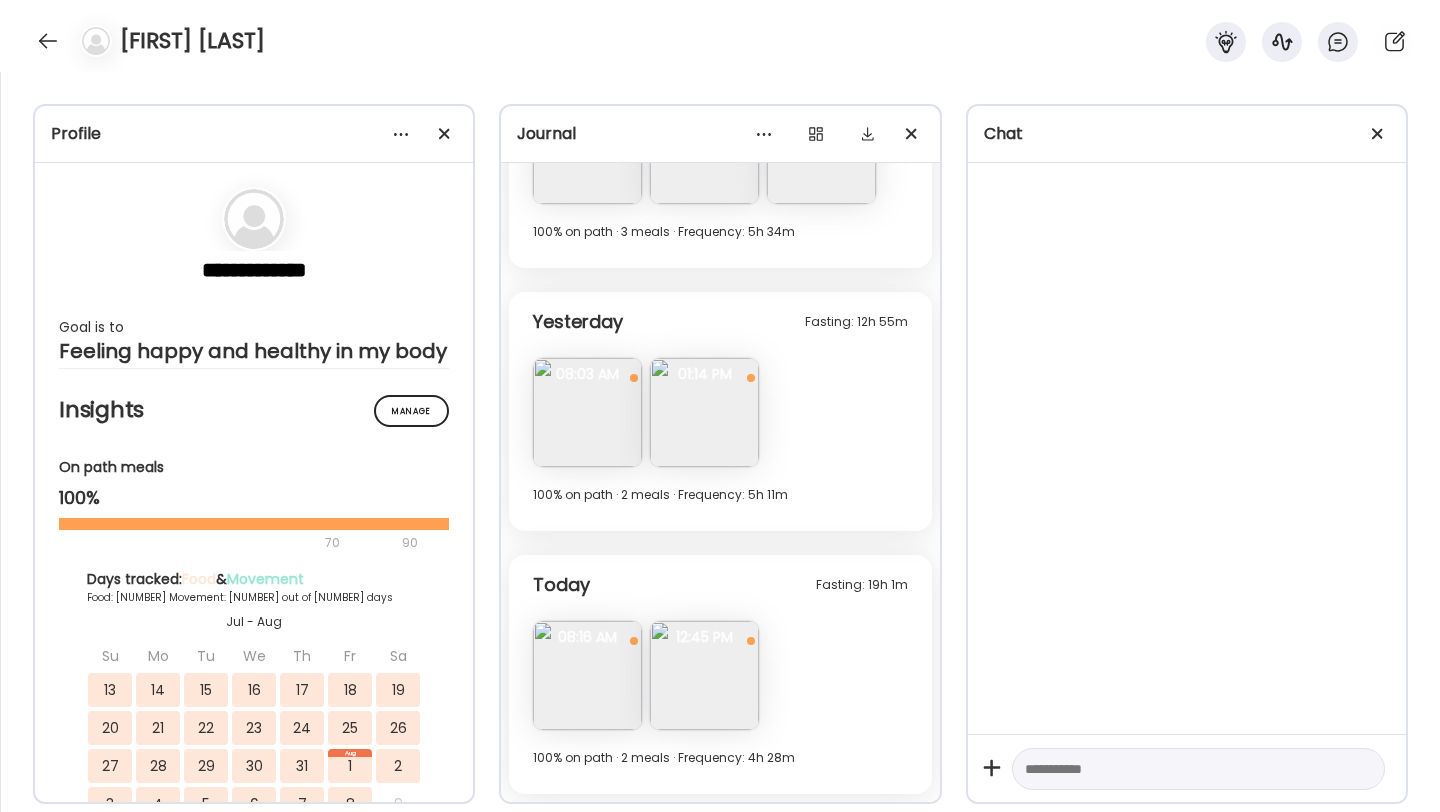 click at bounding box center [587, 675] 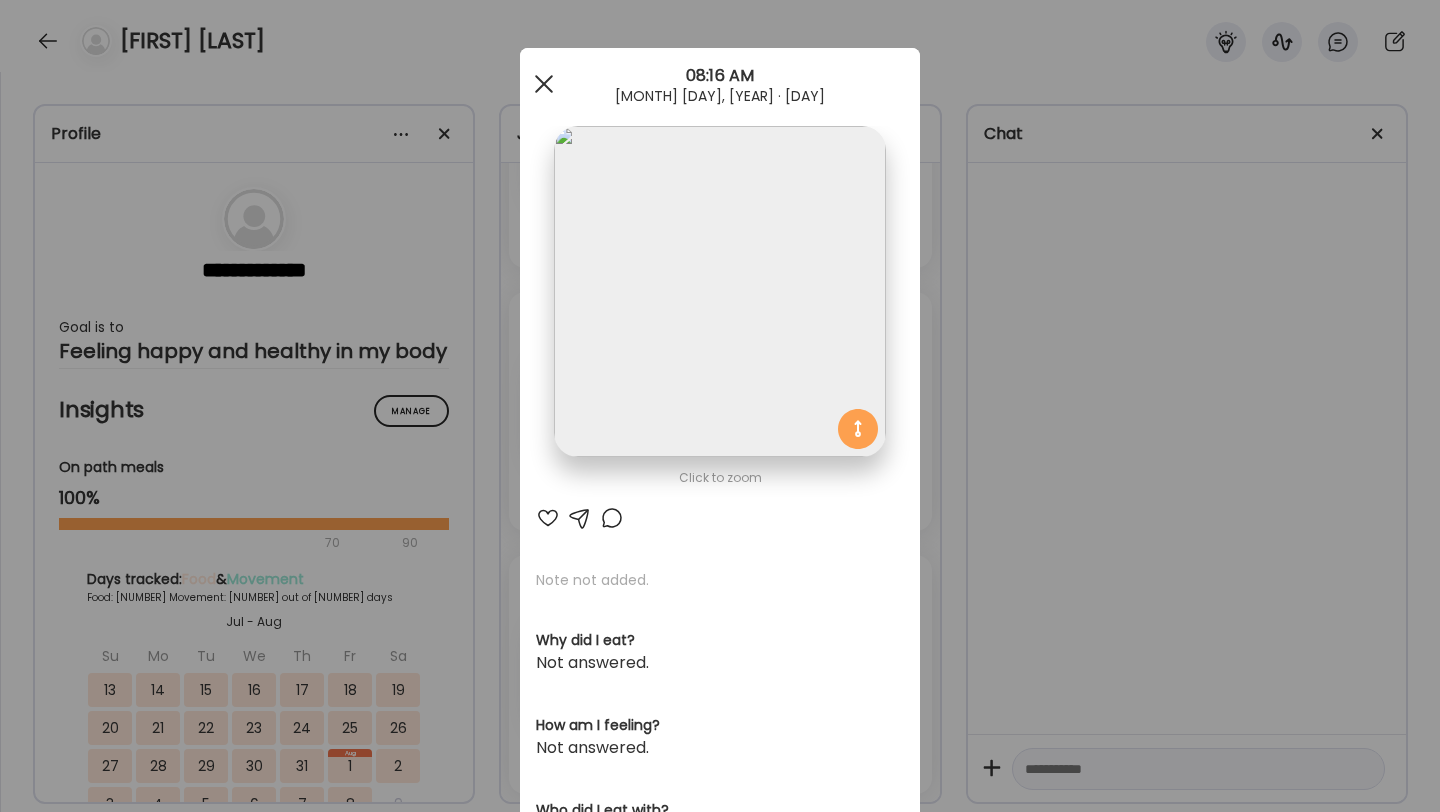 click at bounding box center [544, 84] 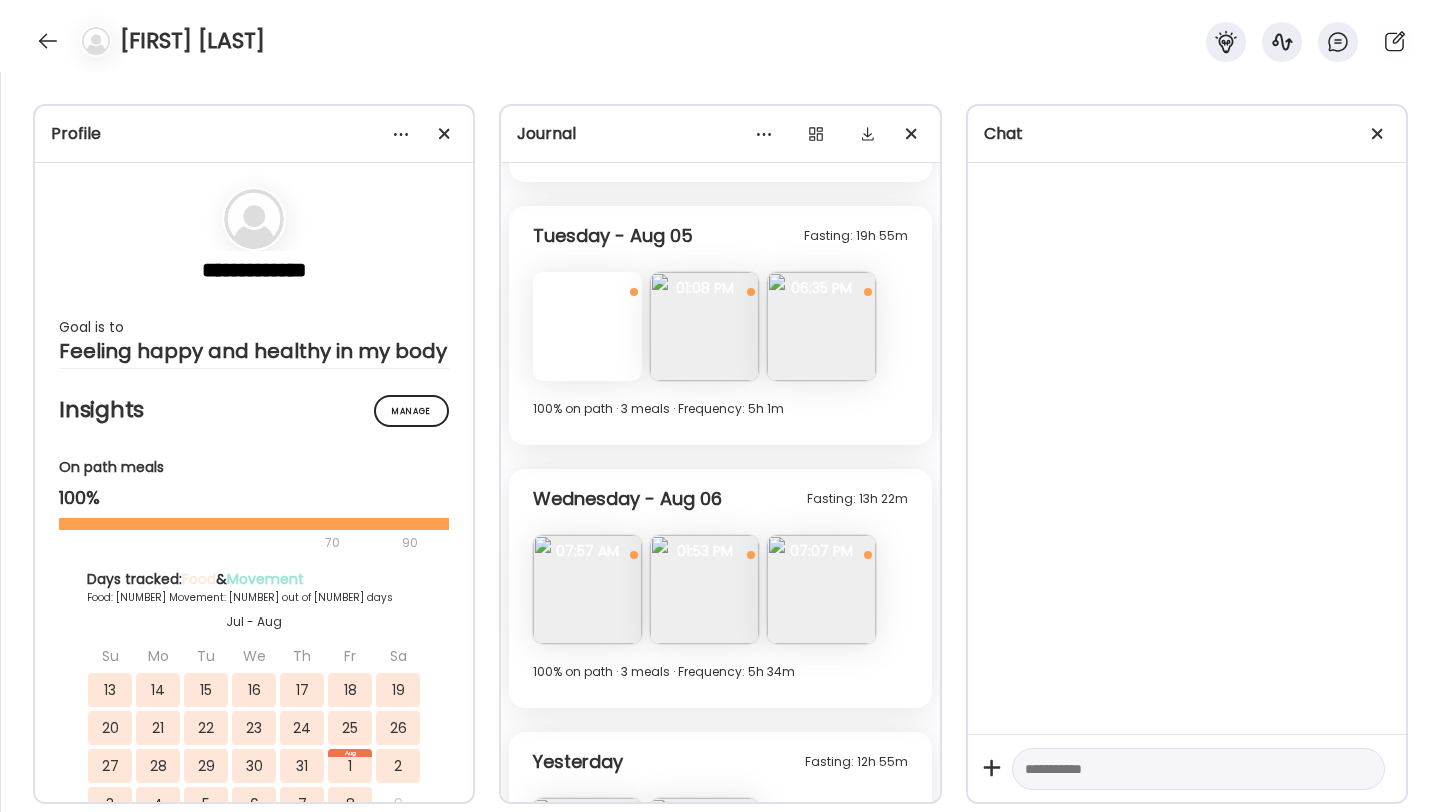 scroll, scrollTop: 8159, scrollLeft: 0, axis: vertical 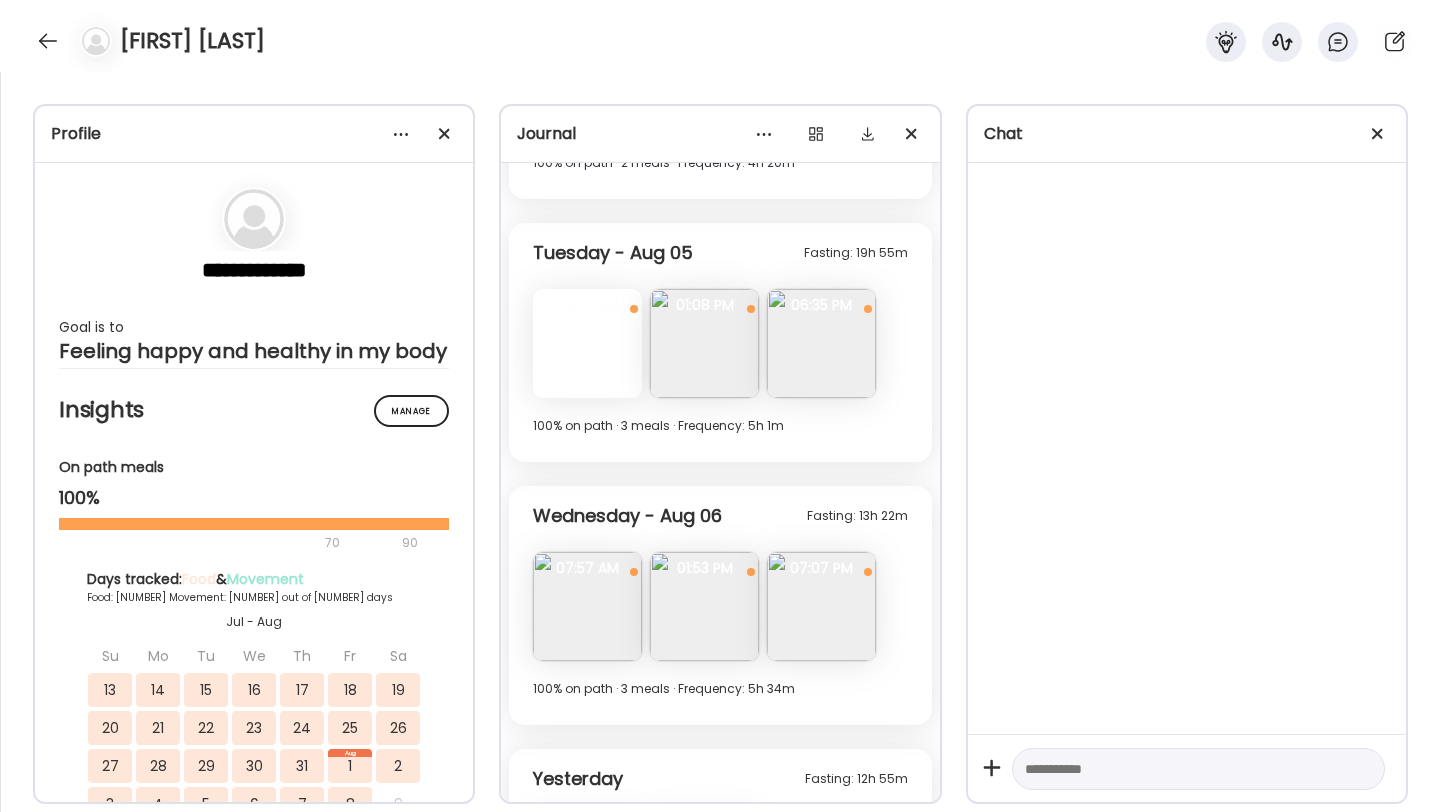 click at bounding box center [821, 606] 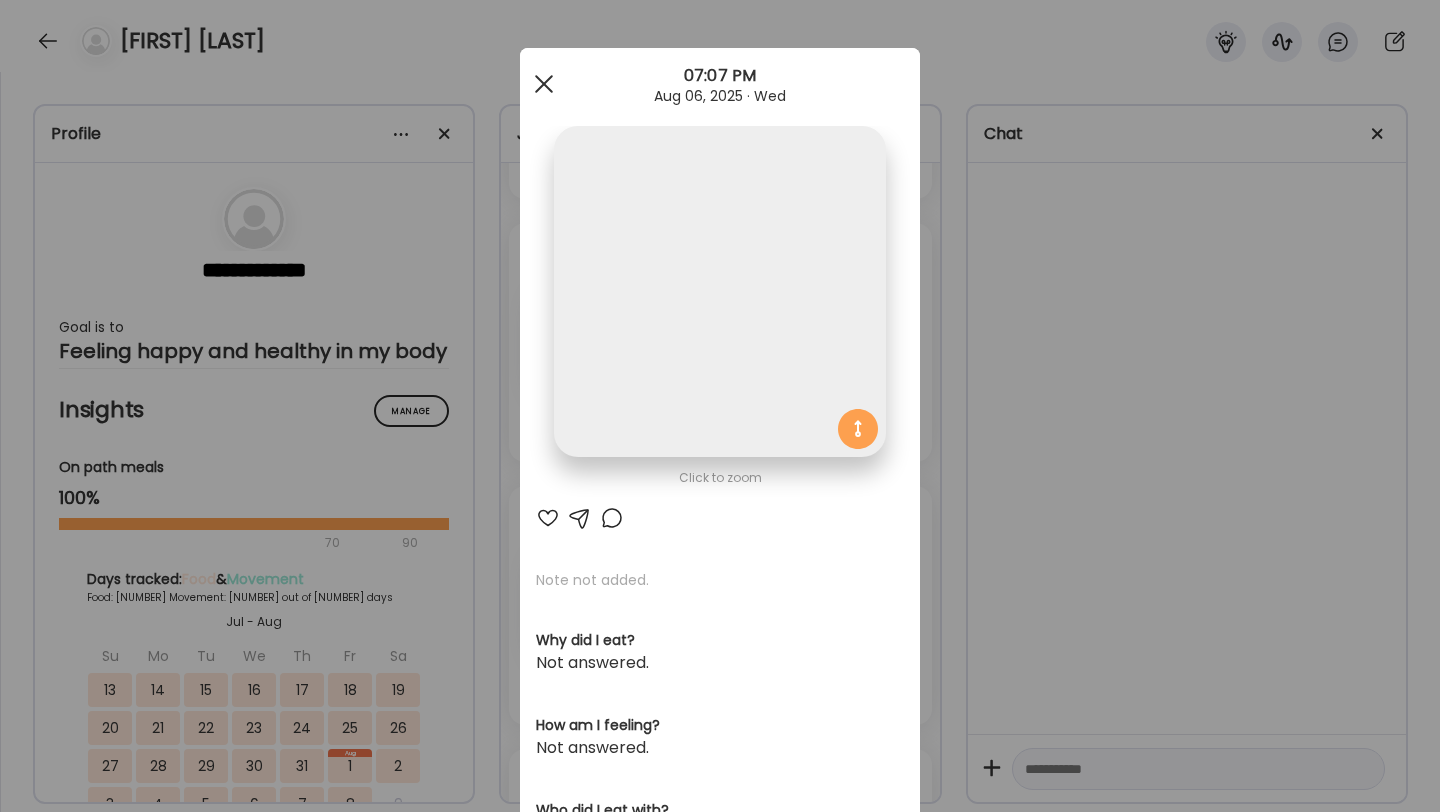 click at bounding box center [544, 84] 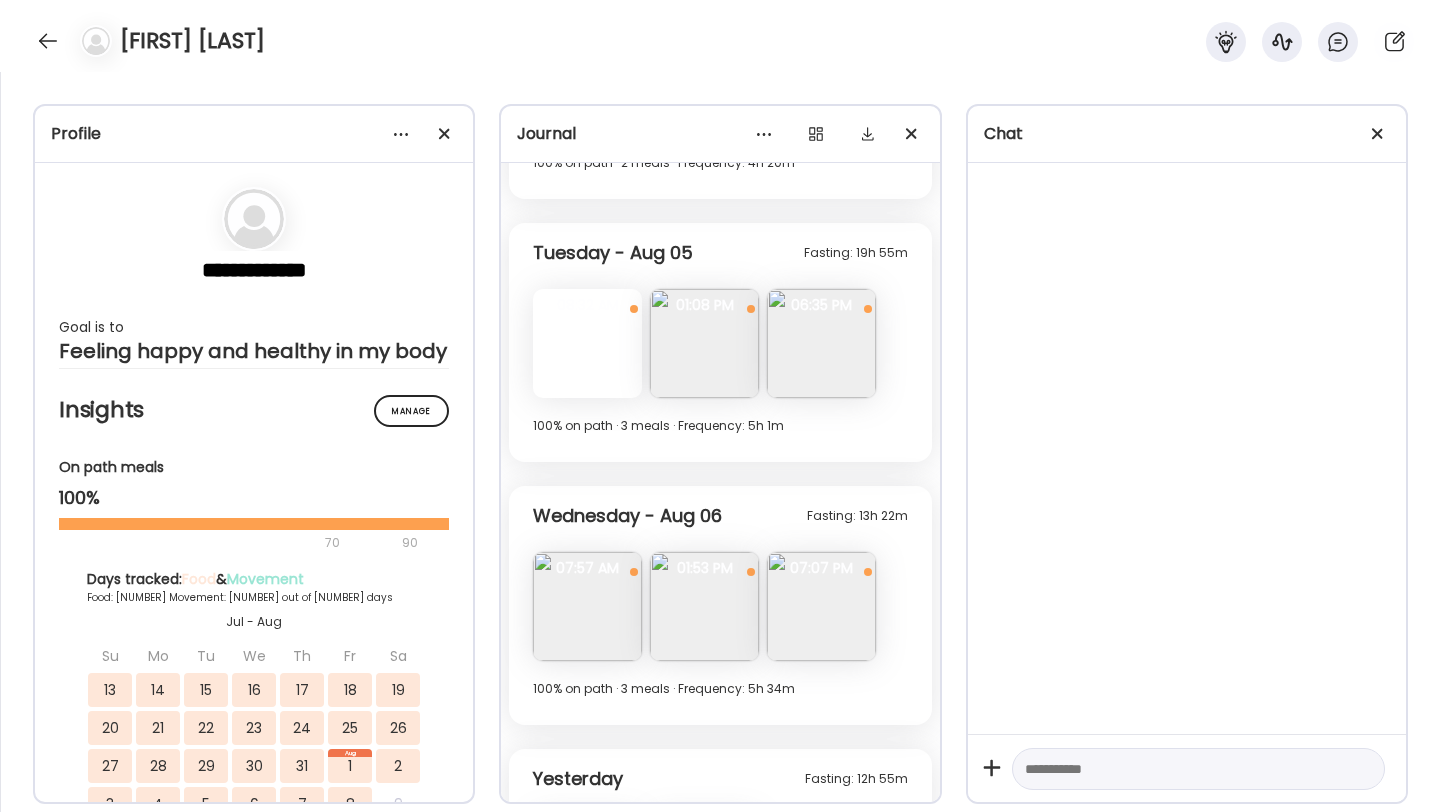 click at bounding box center (821, 343) 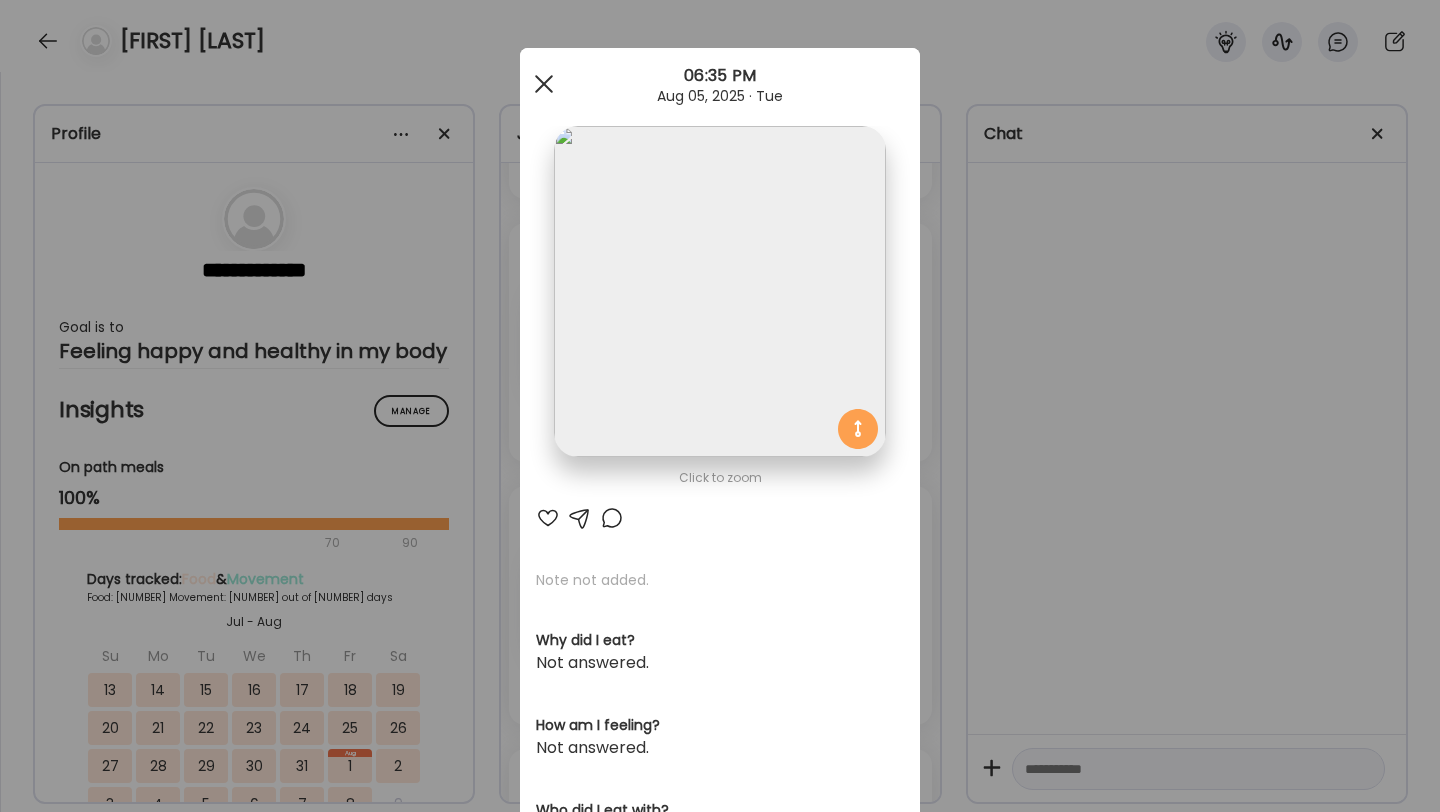 click at bounding box center (544, 84) 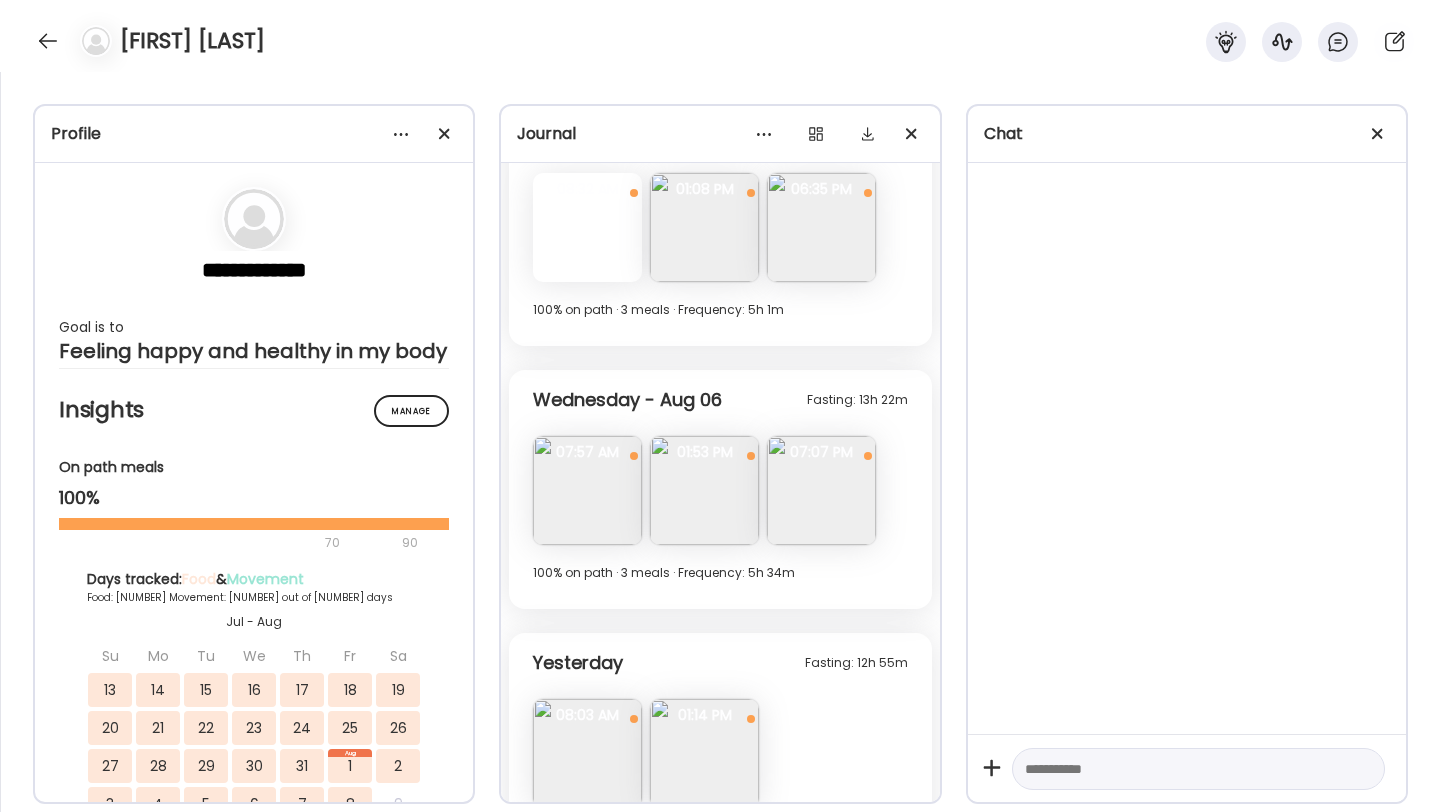 scroll, scrollTop: 8283, scrollLeft: 0, axis: vertical 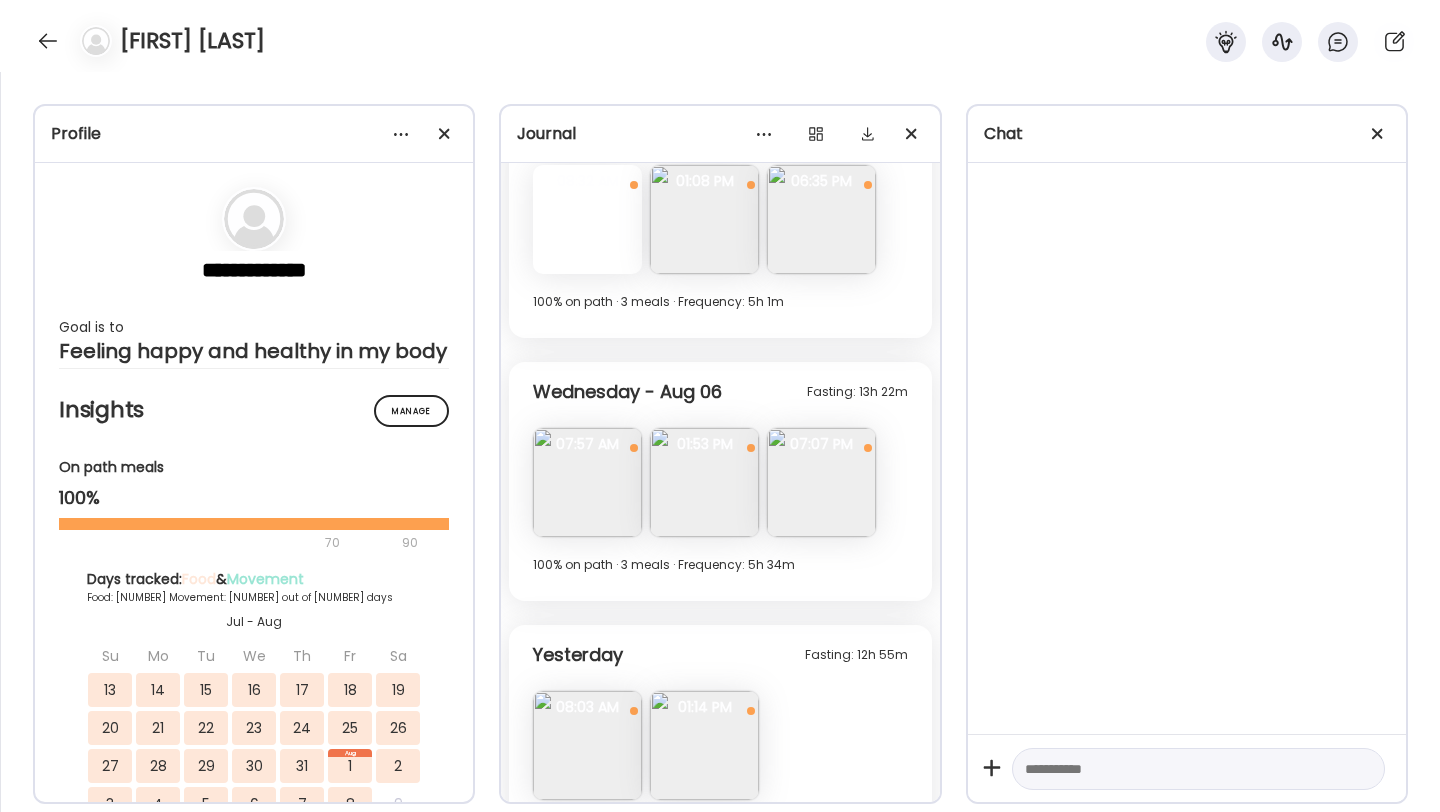 click at bounding box center (587, 482) 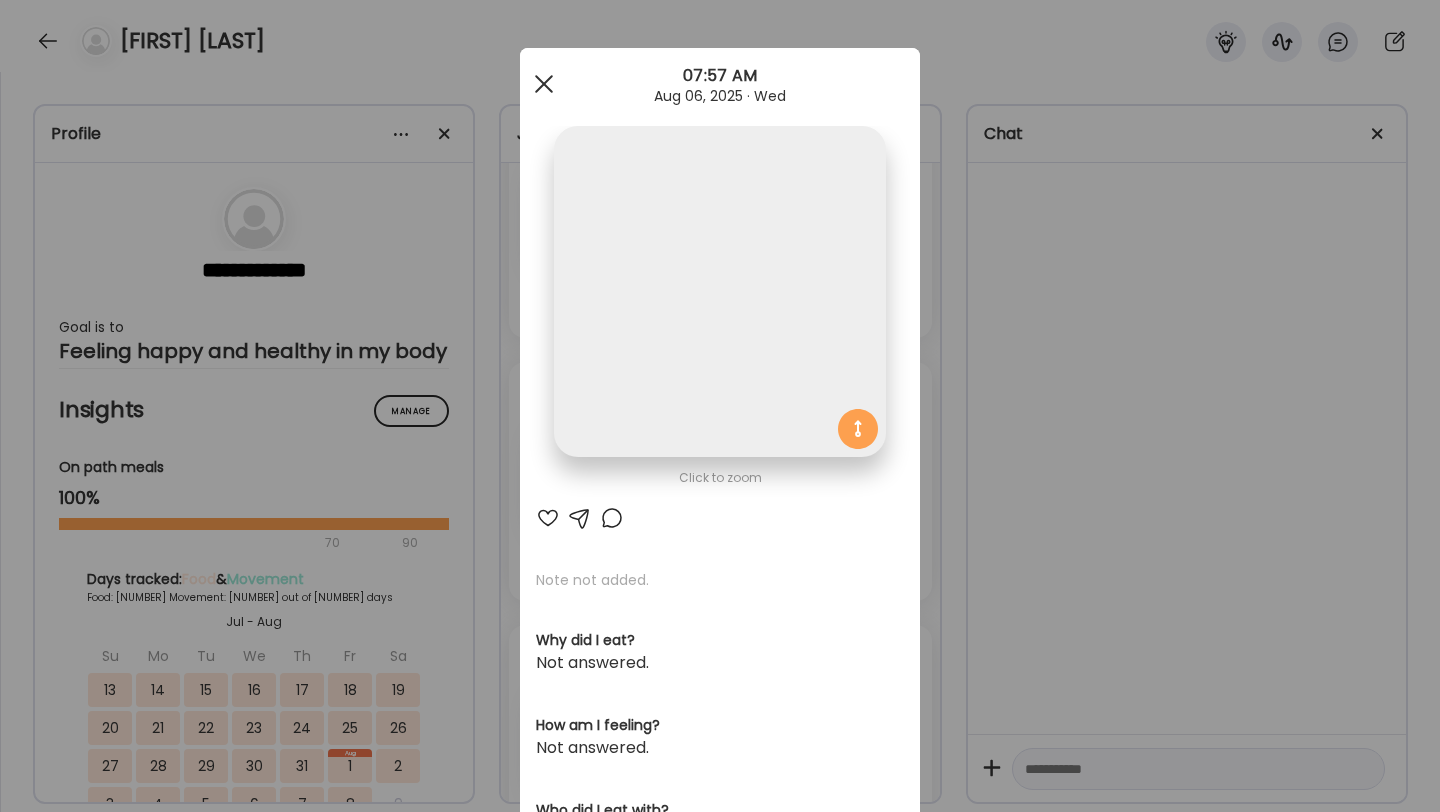 click at bounding box center [544, 84] 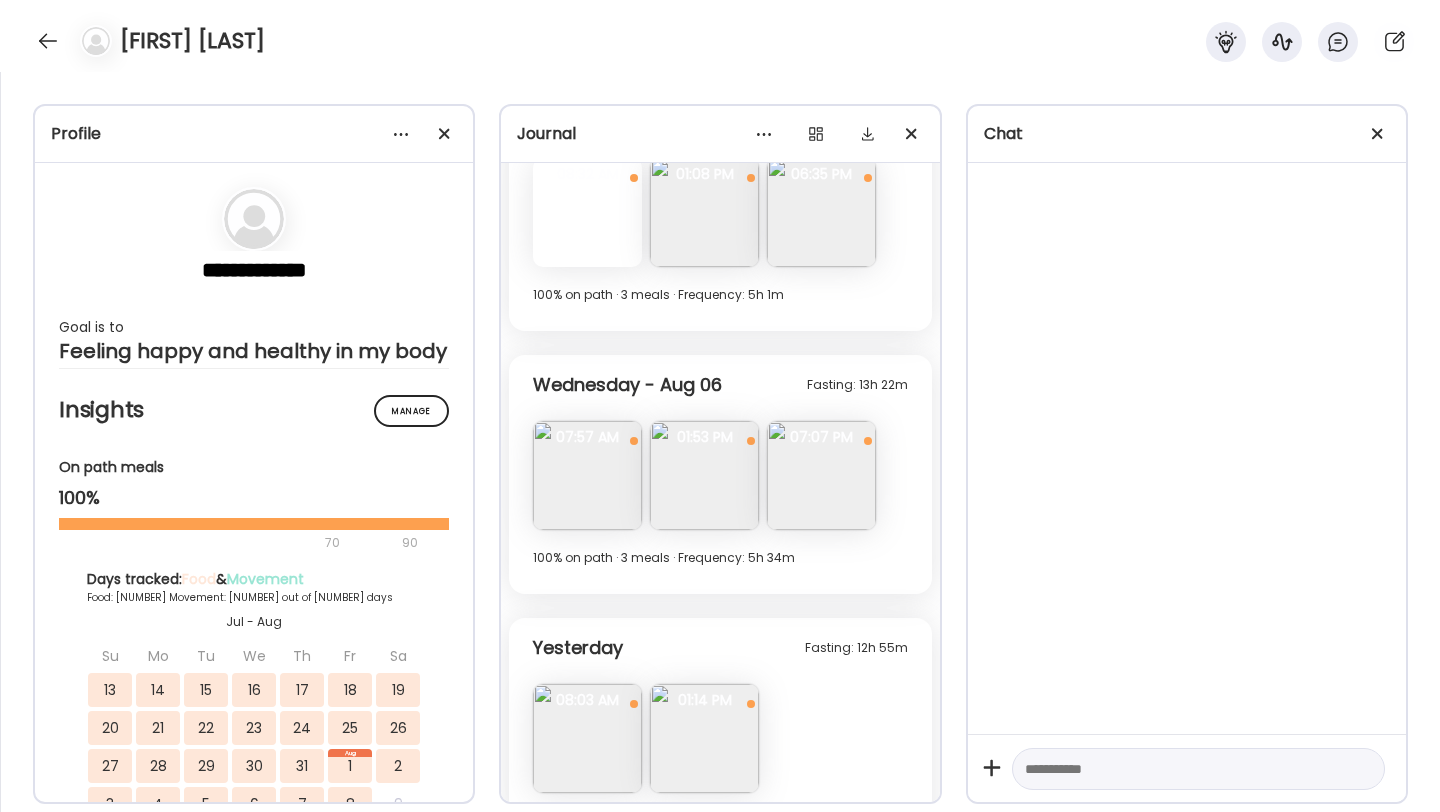 scroll, scrollTop: 8318, scrollLeft: 0, axis: vertical 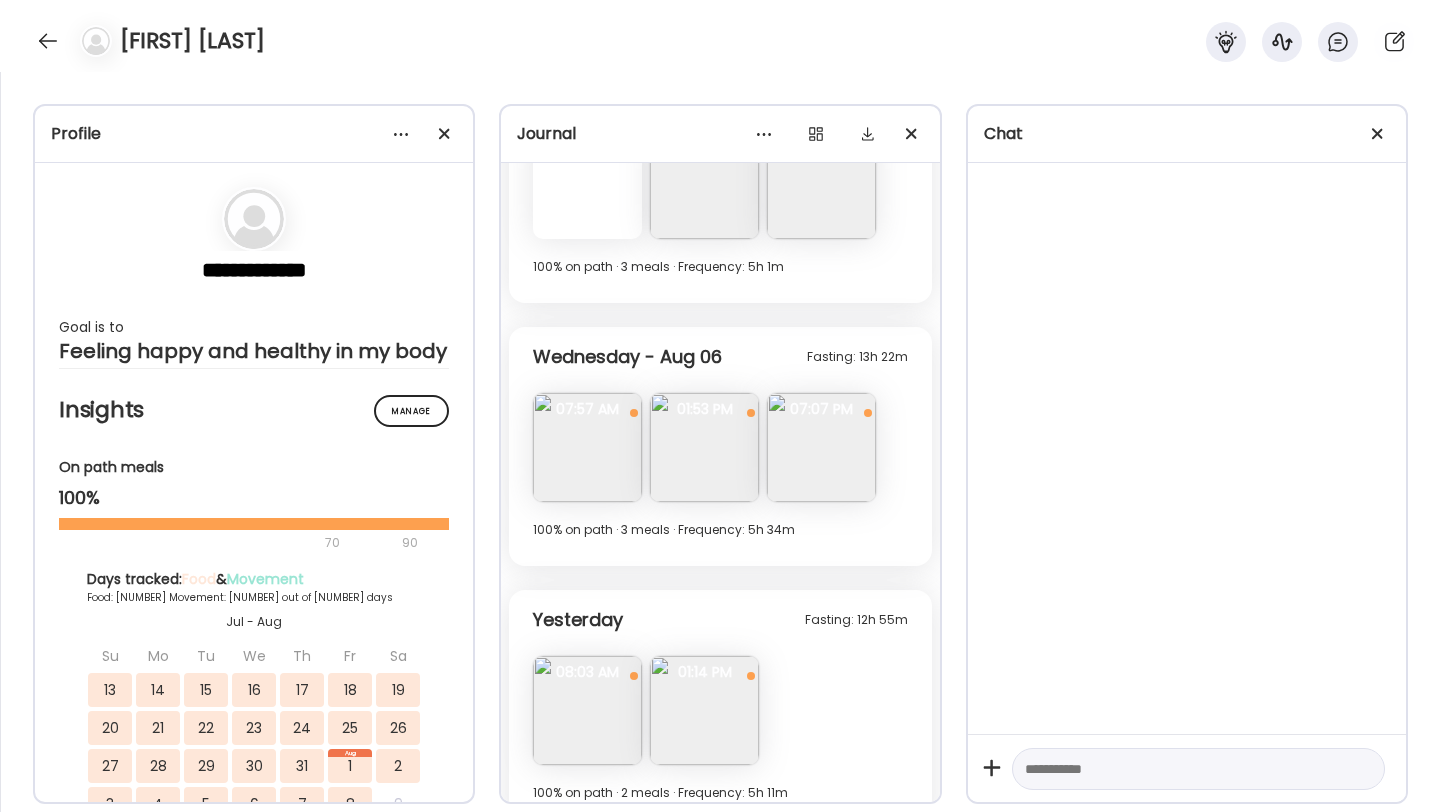click at bounding box center [704, 447] 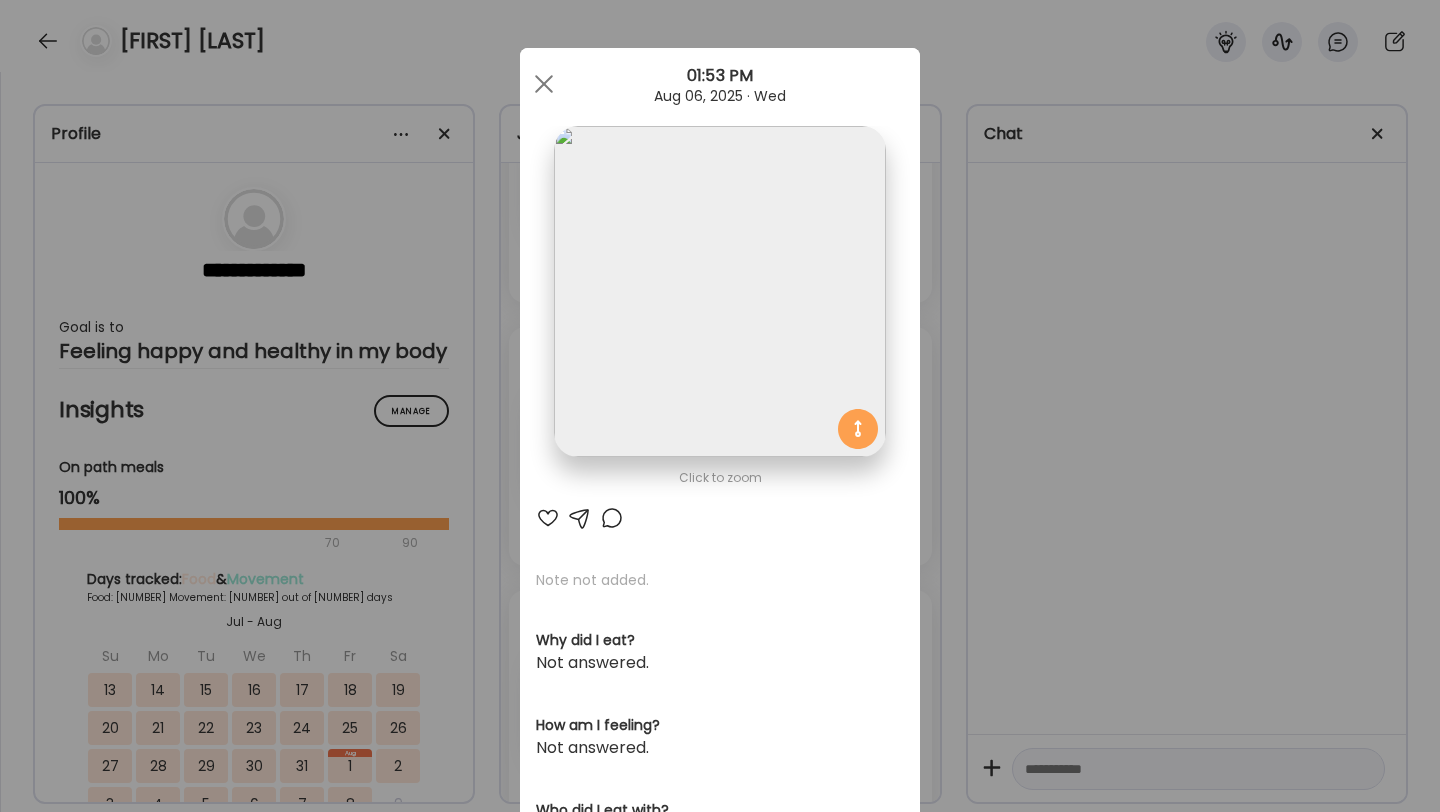 click at bounding box center [719, 291] 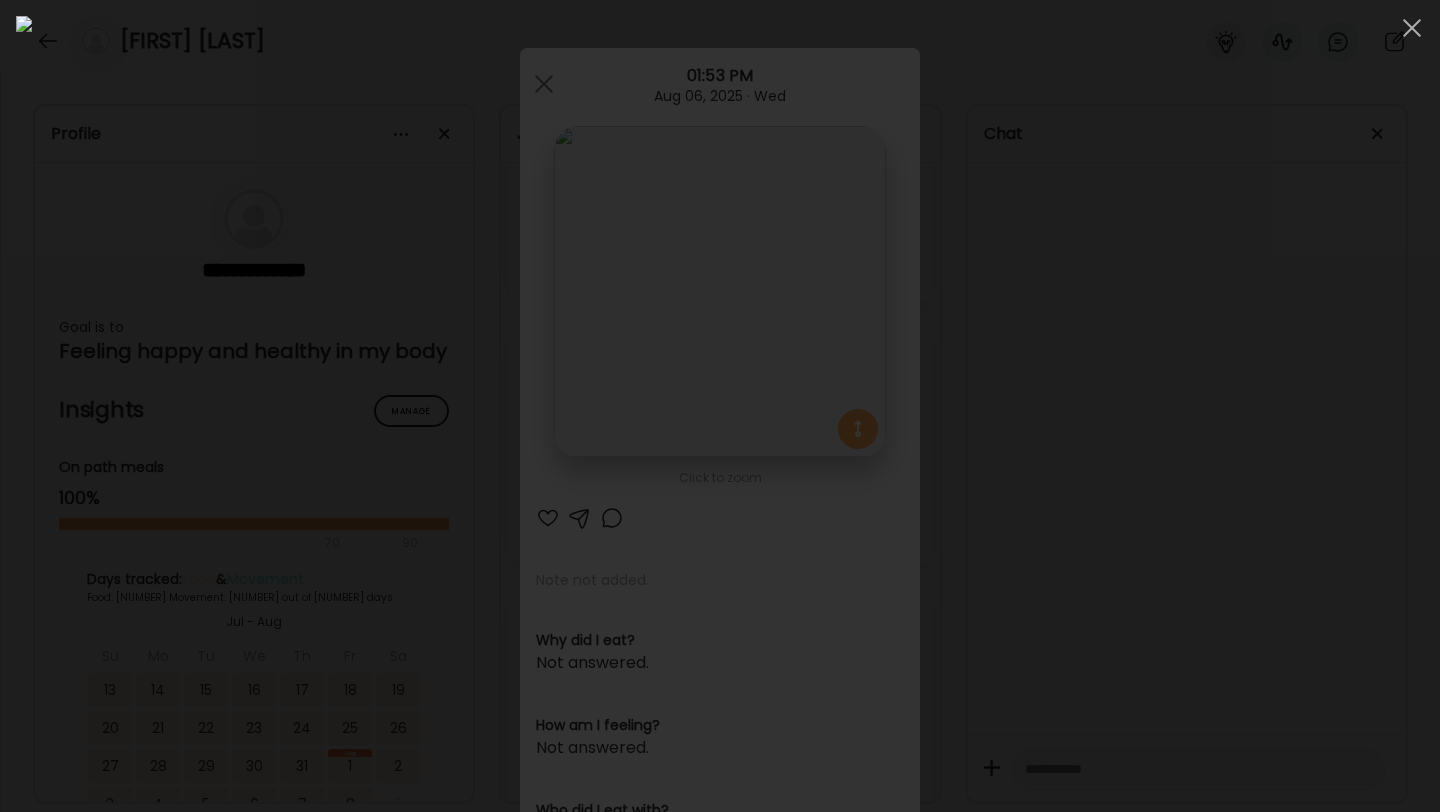 click at bounding box center (720, 406) 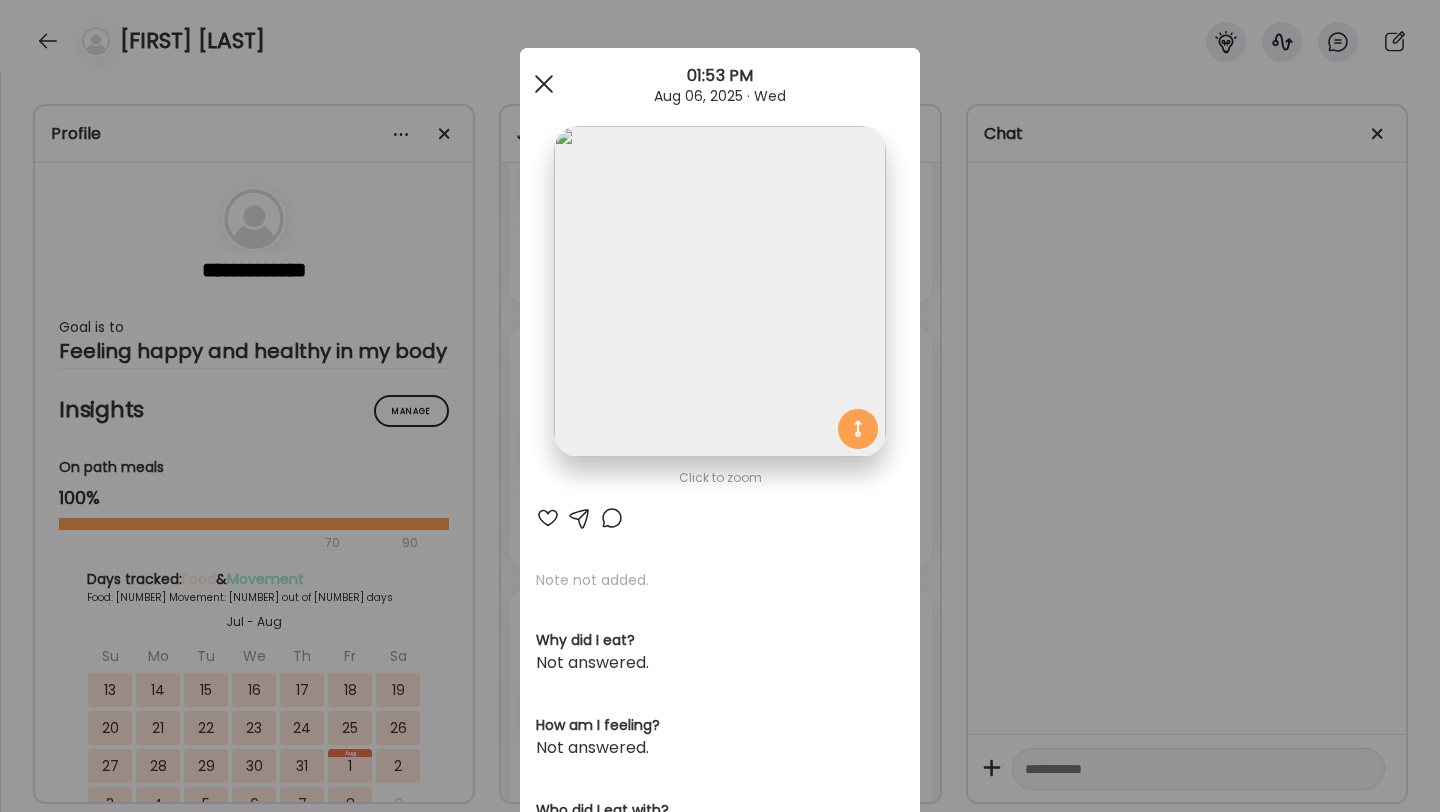click at bounding box center (544, 84) 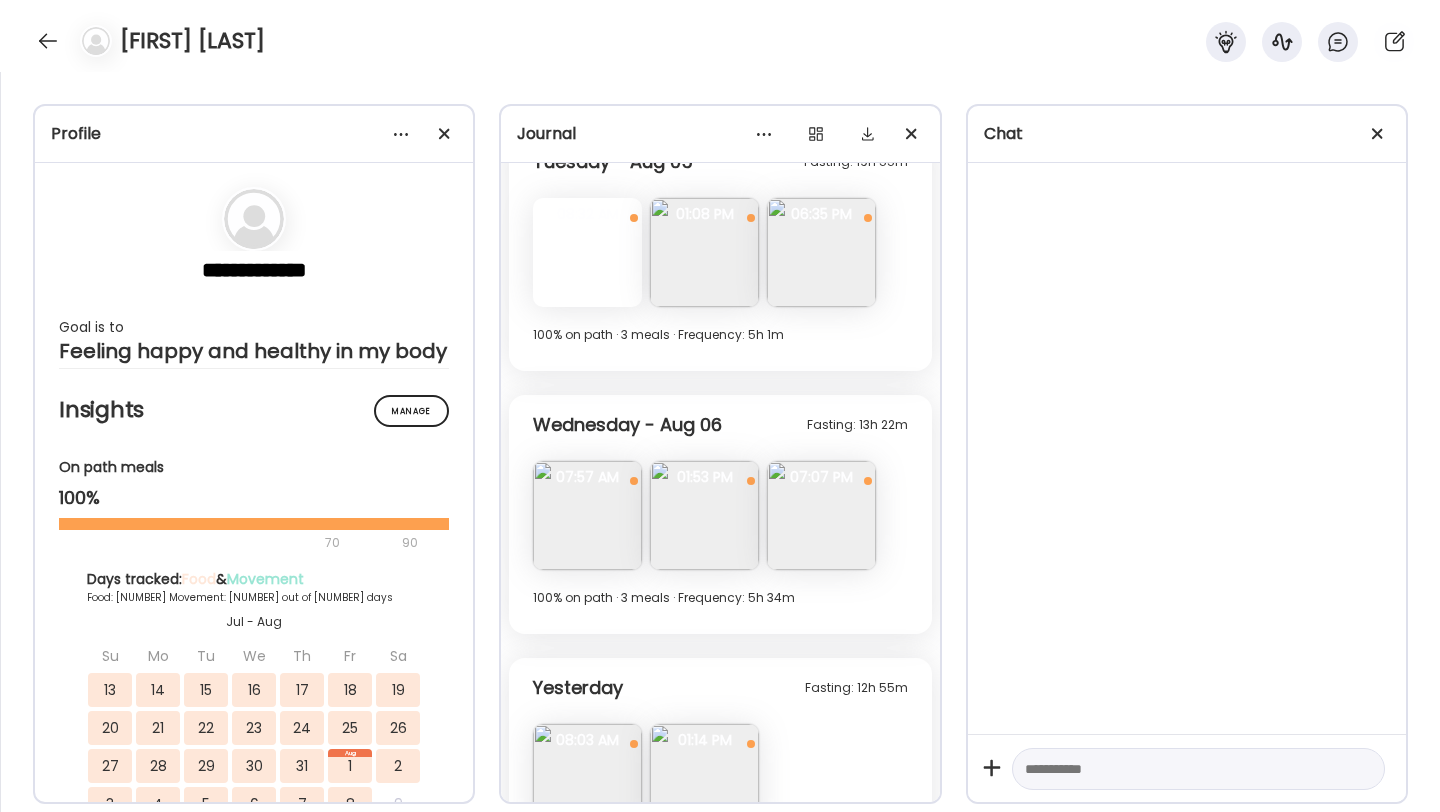 scroll, scrollTop: 8616, scrollLeft: 0, axis: vertical 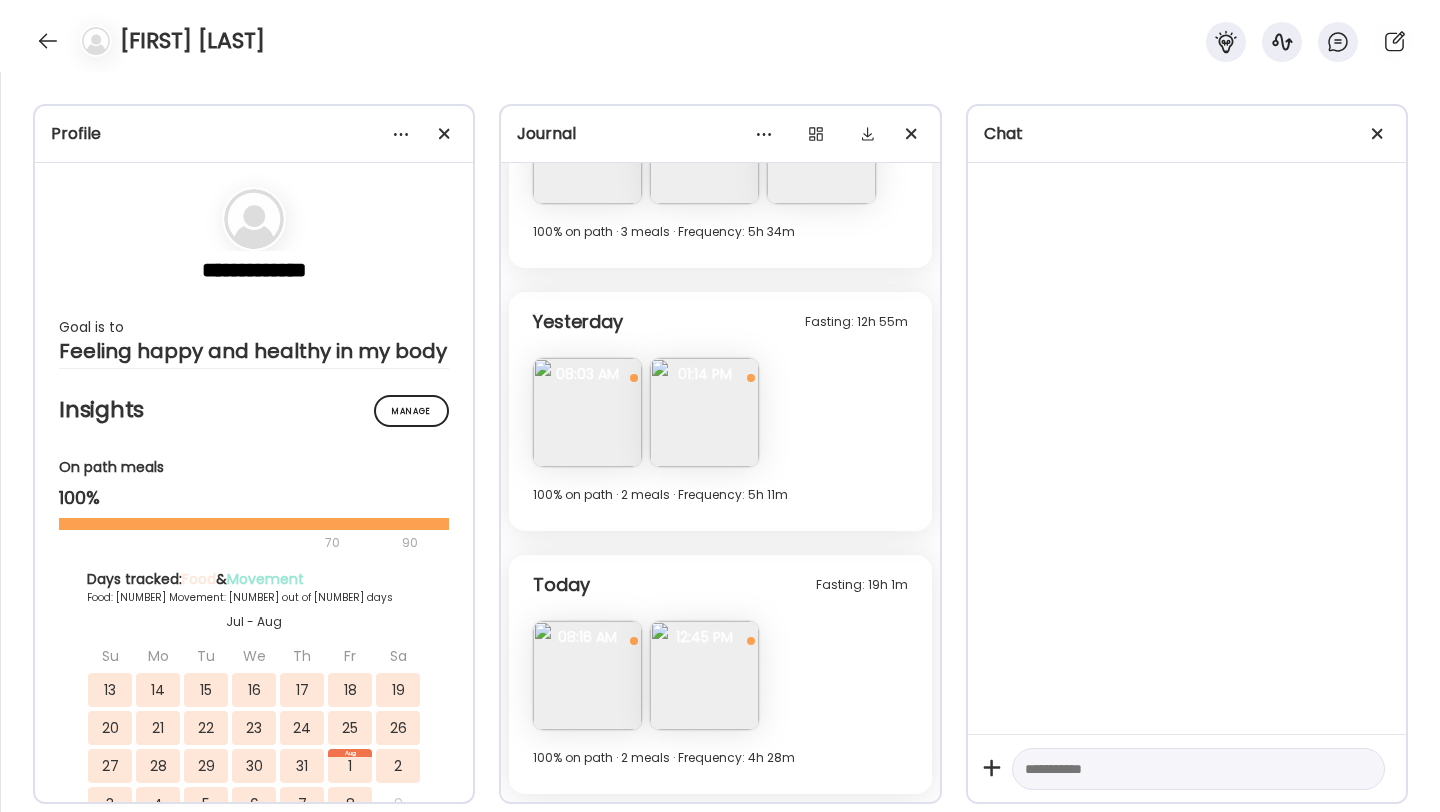 click at bounding box center (587, 675) 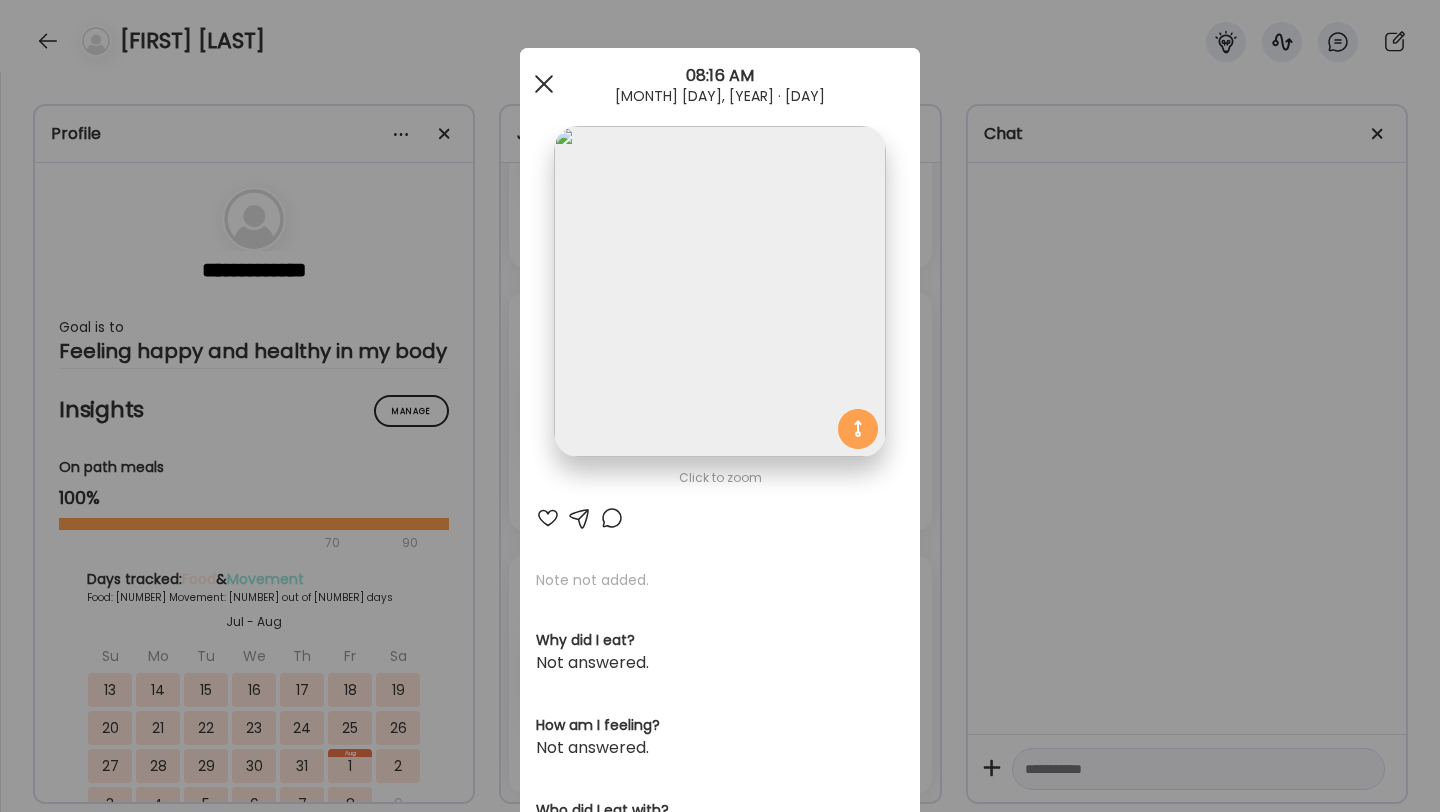 click at bounding box center (544, 84) 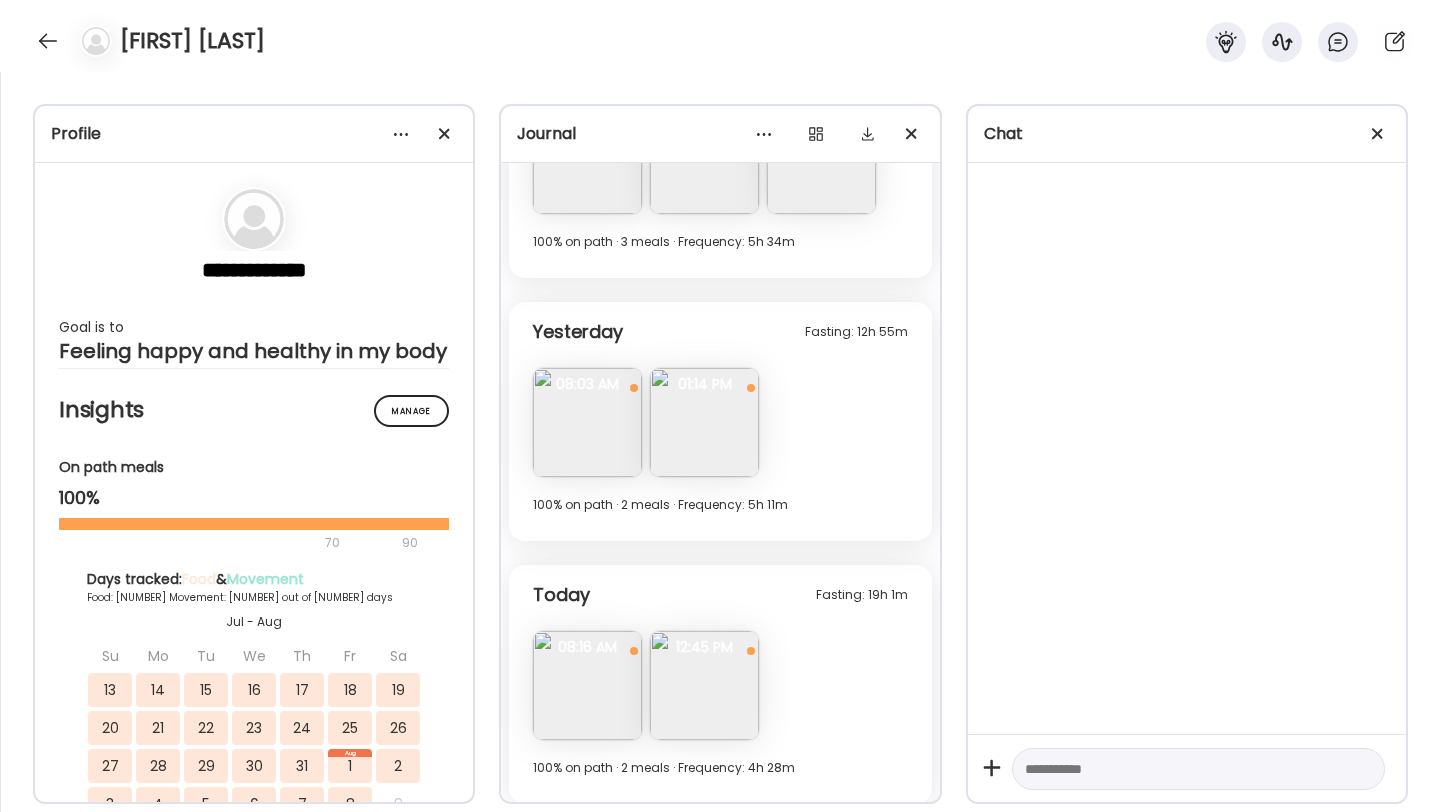 scroll, scrollTop: 8616, scrollLeft: 0, axis: vertical 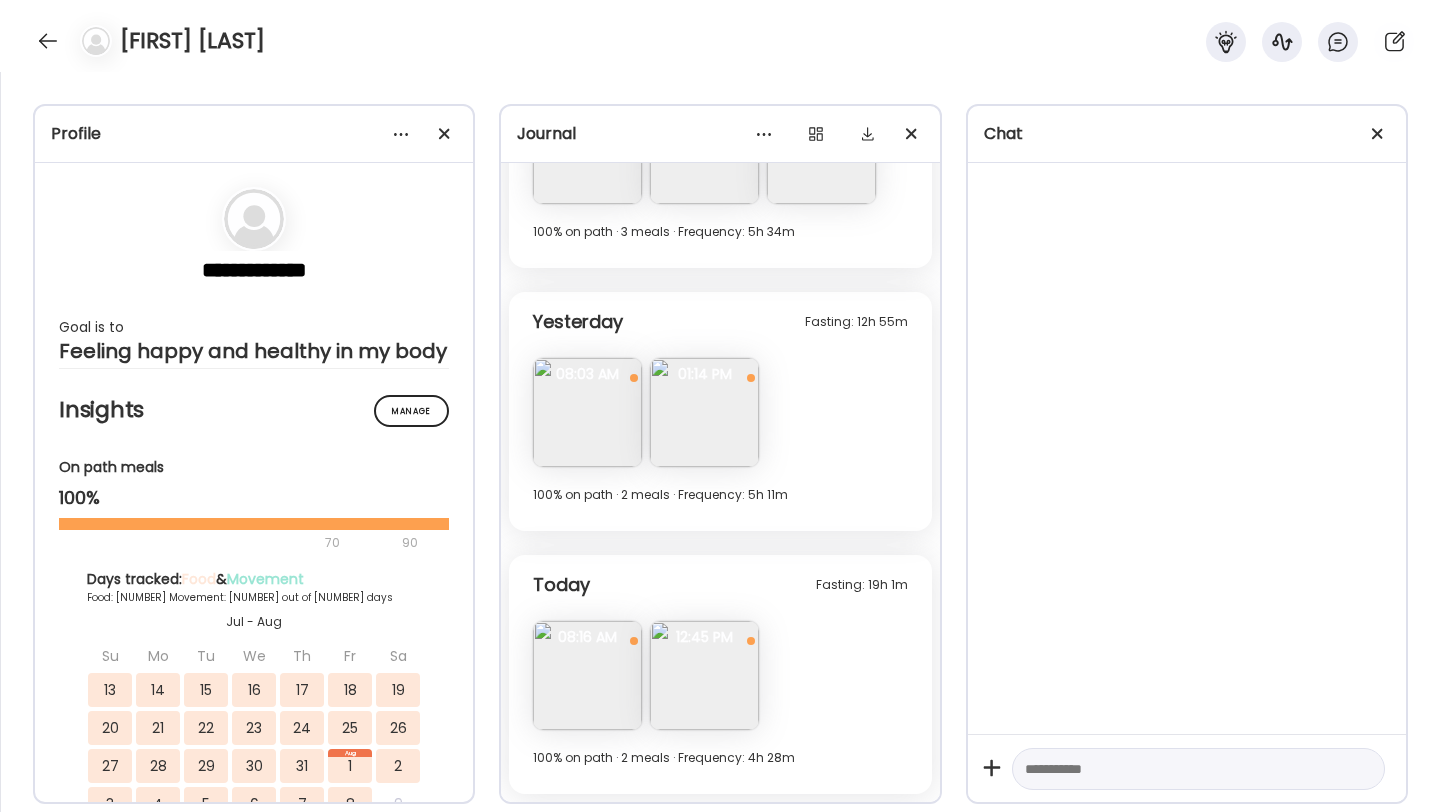 click at bounding box center (704, 675) 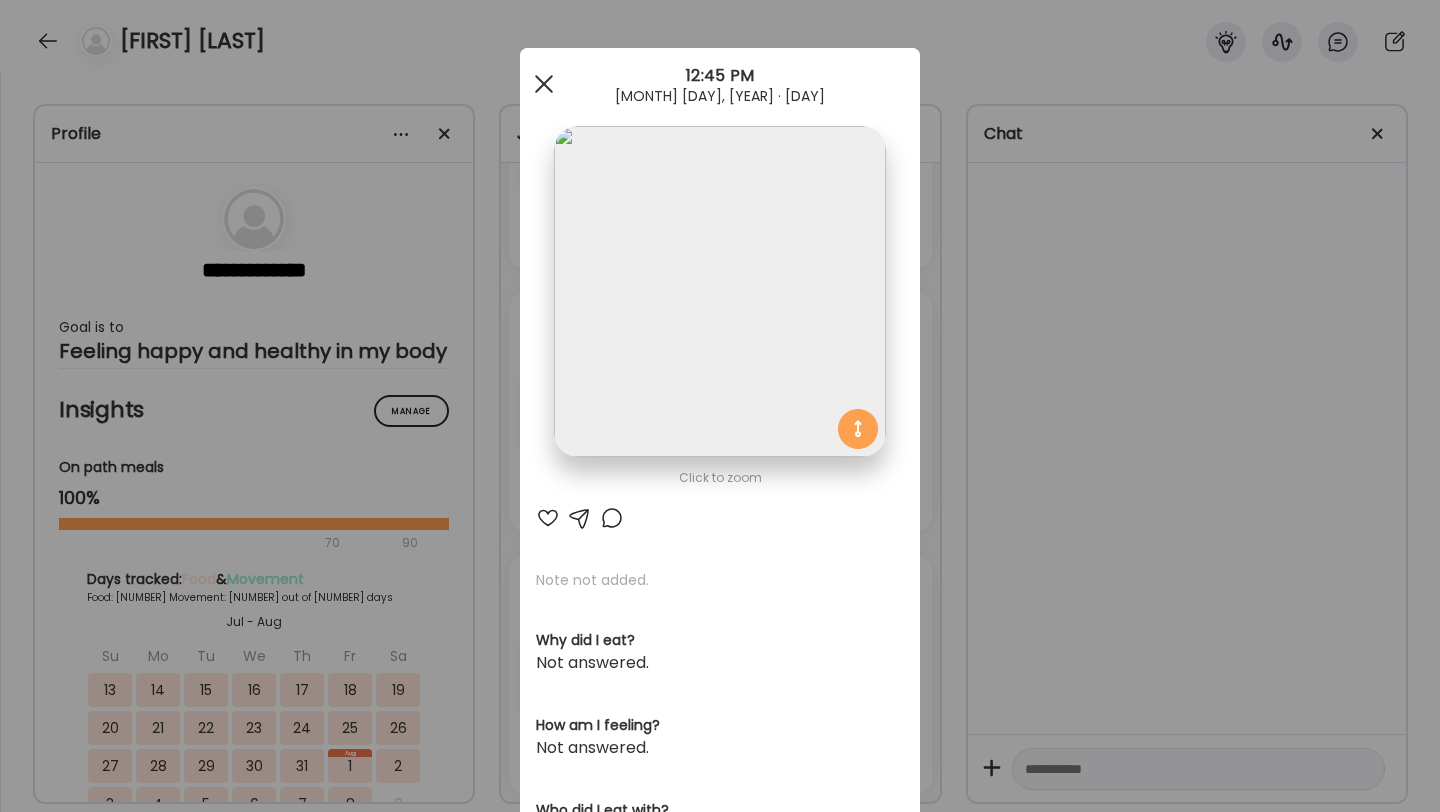 click at bounding box center (544, 84) 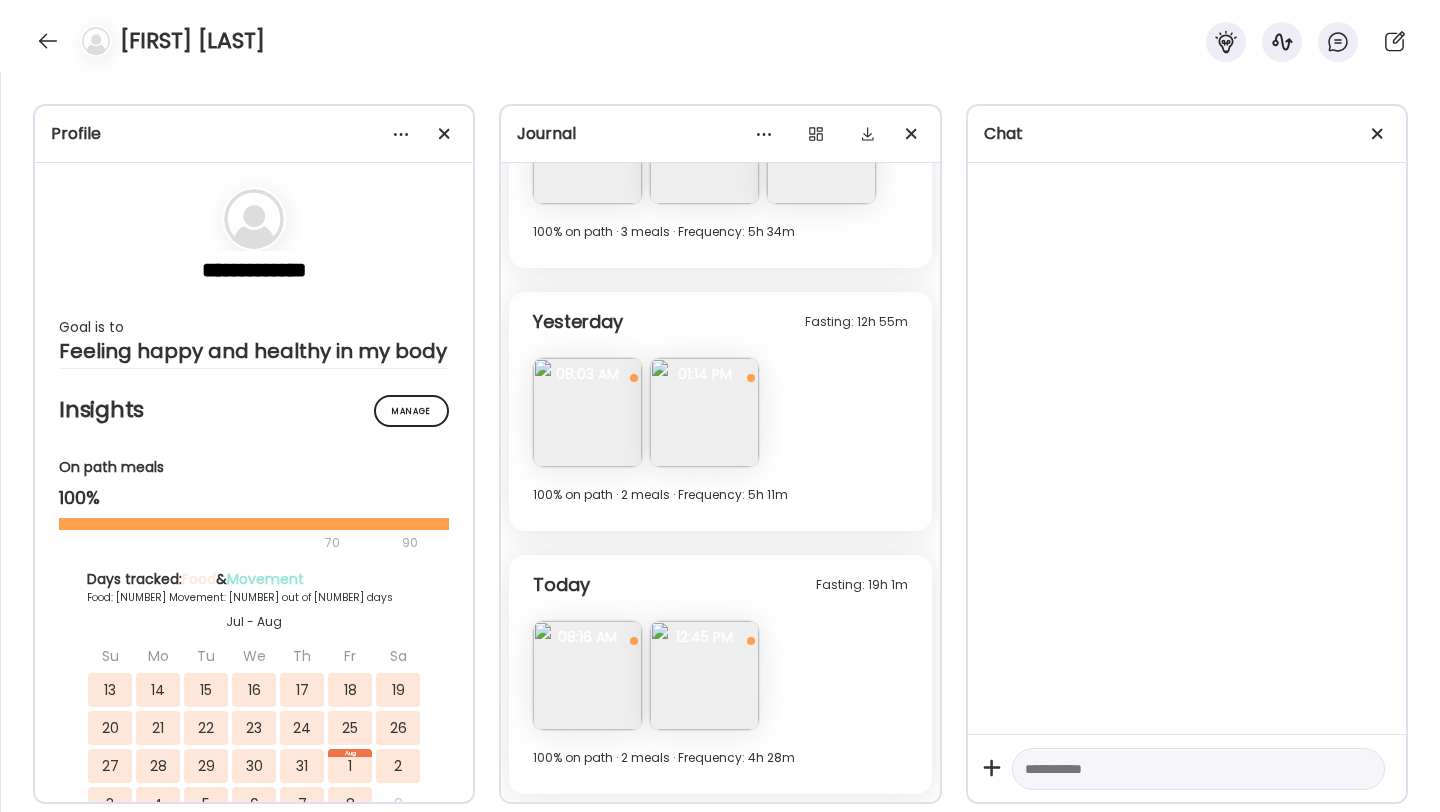 click at bounding box center [587, 675] 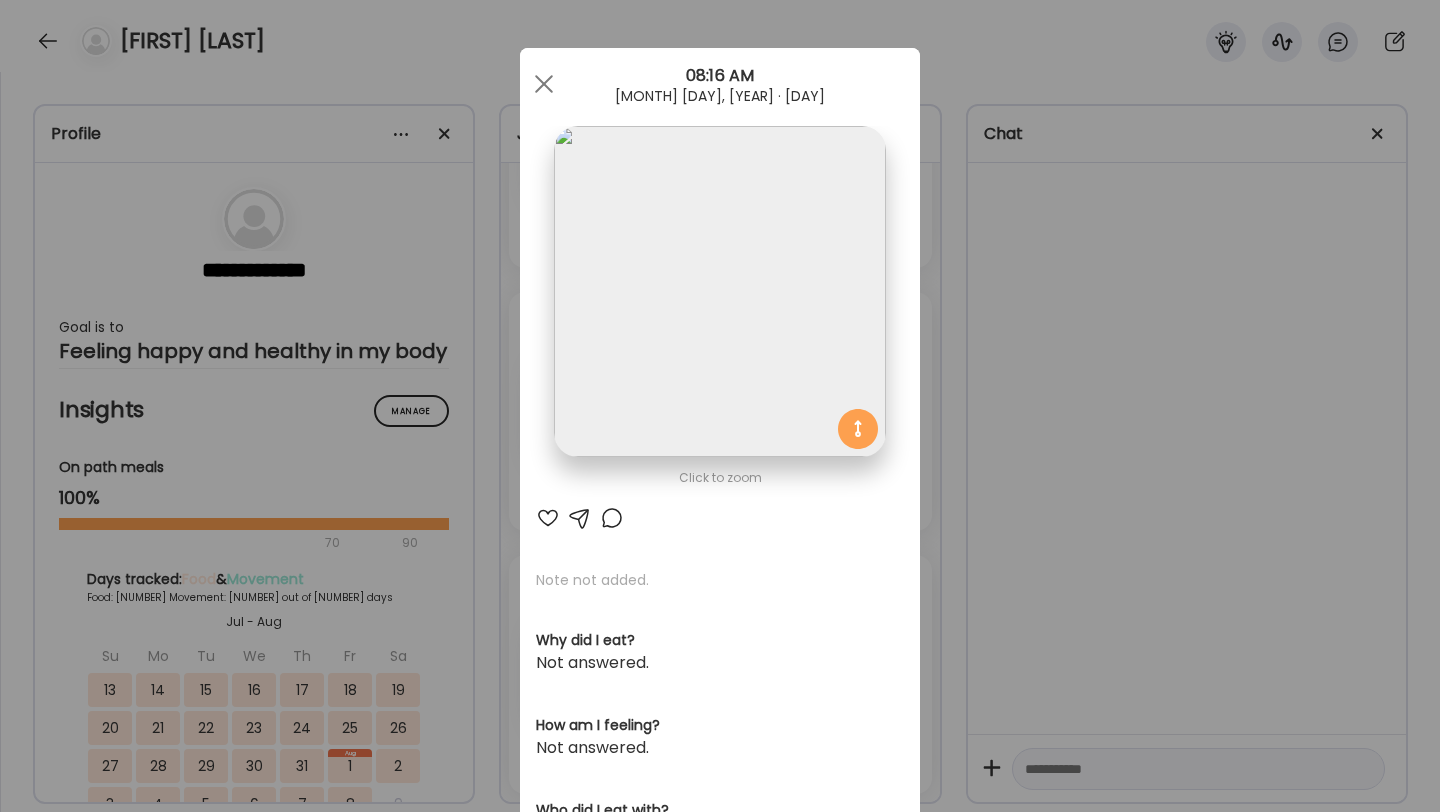 click on "Note not added." at bounding box center (720, 580) 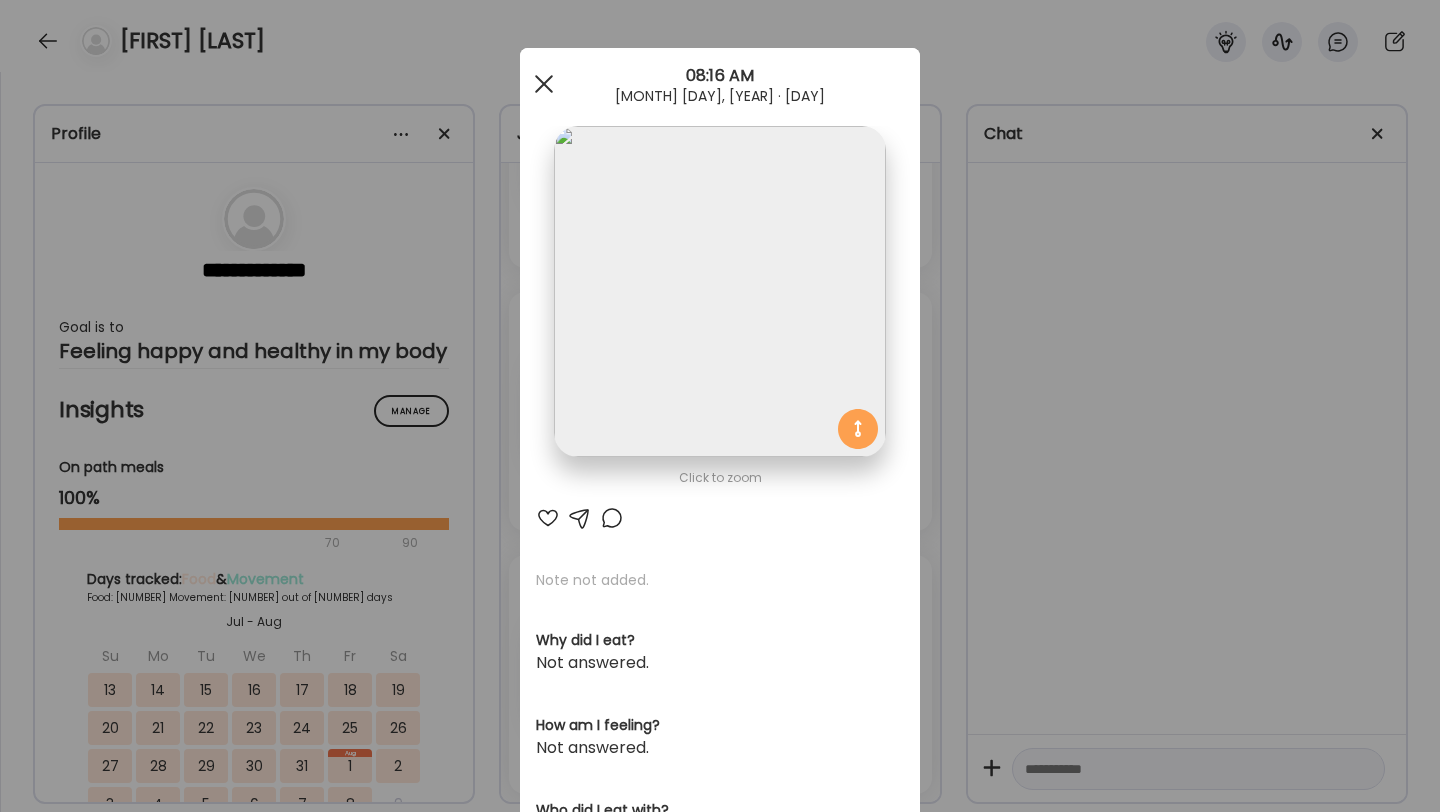 click at bounding box center (544, 84) 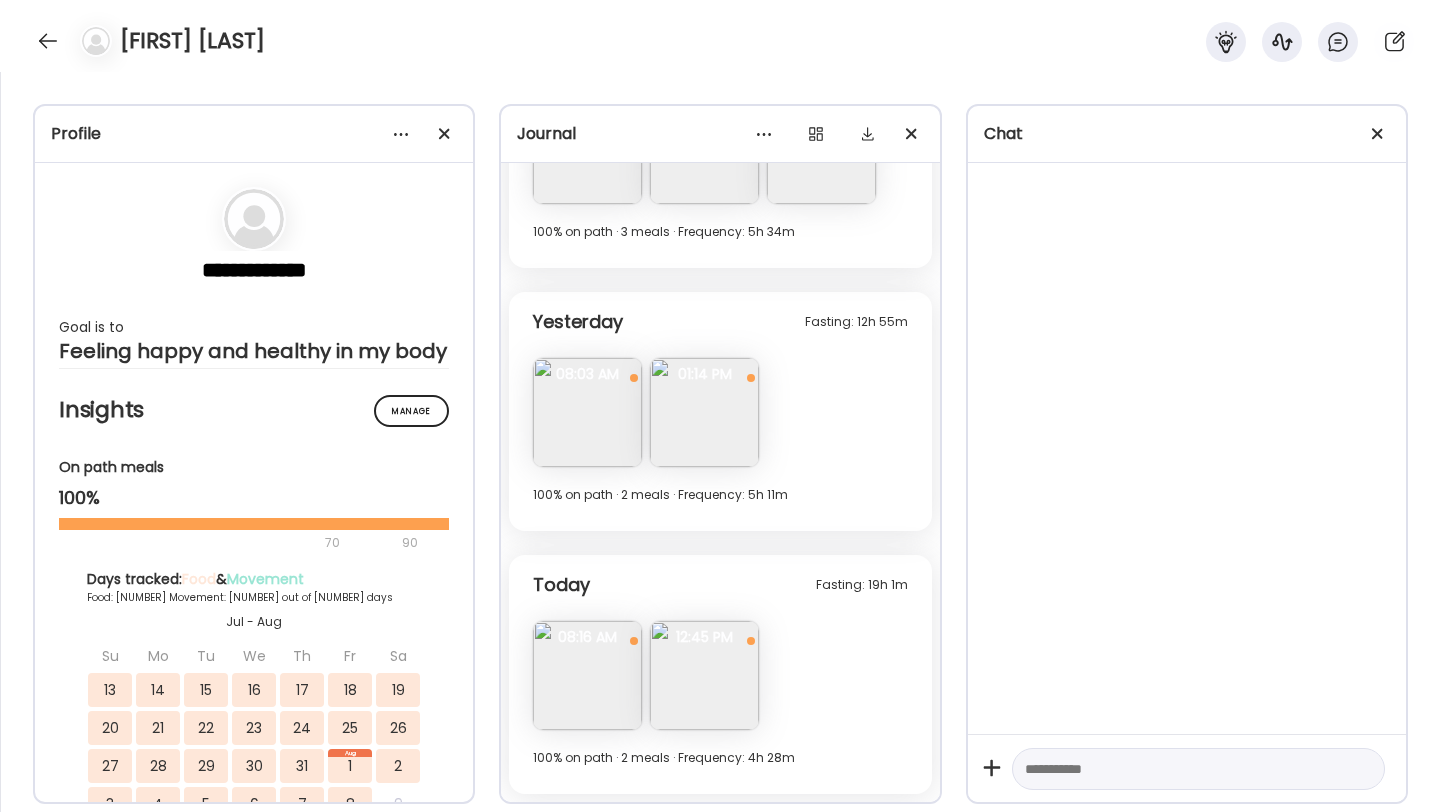 click at bounding box center [704, 675] 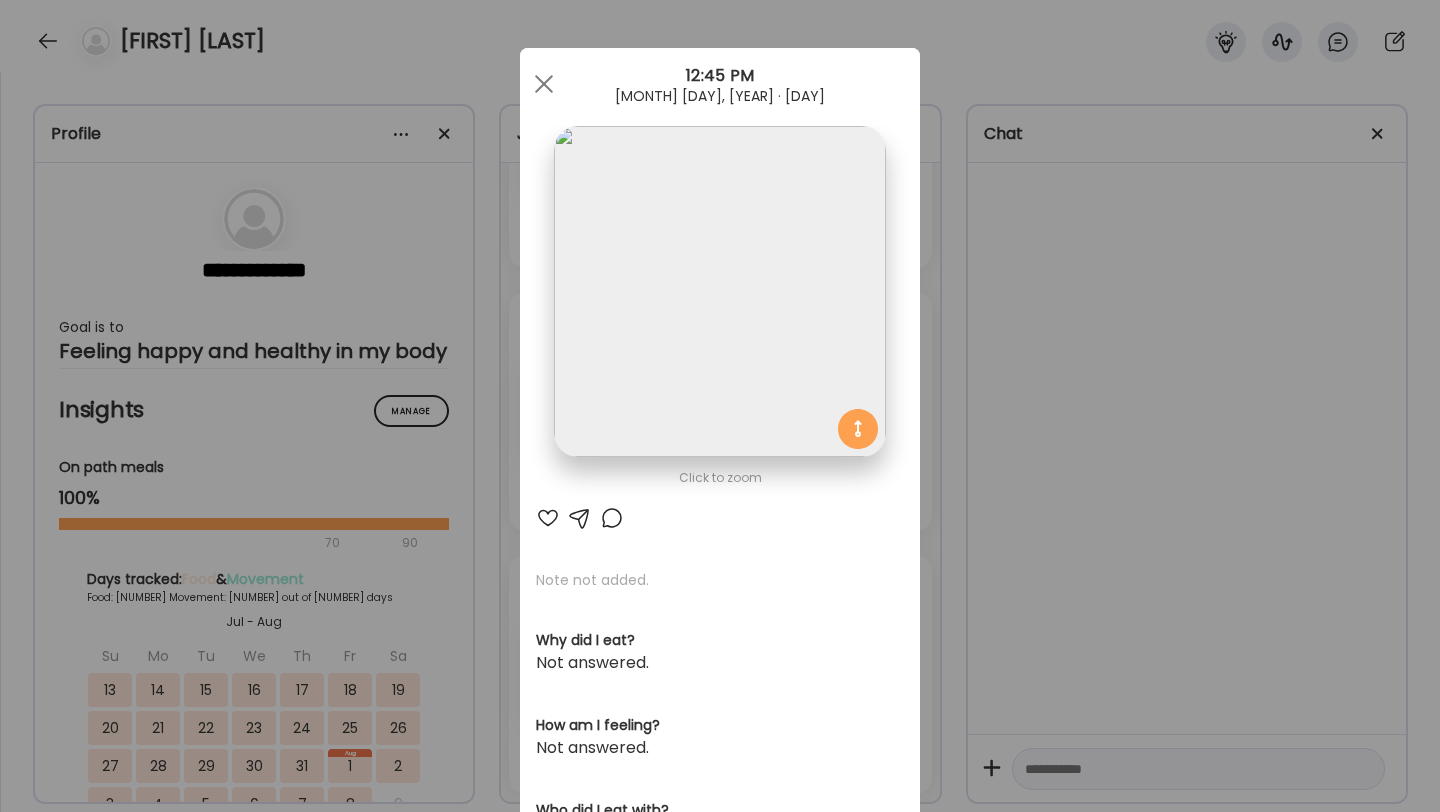 click at bounding box center [719, 291] 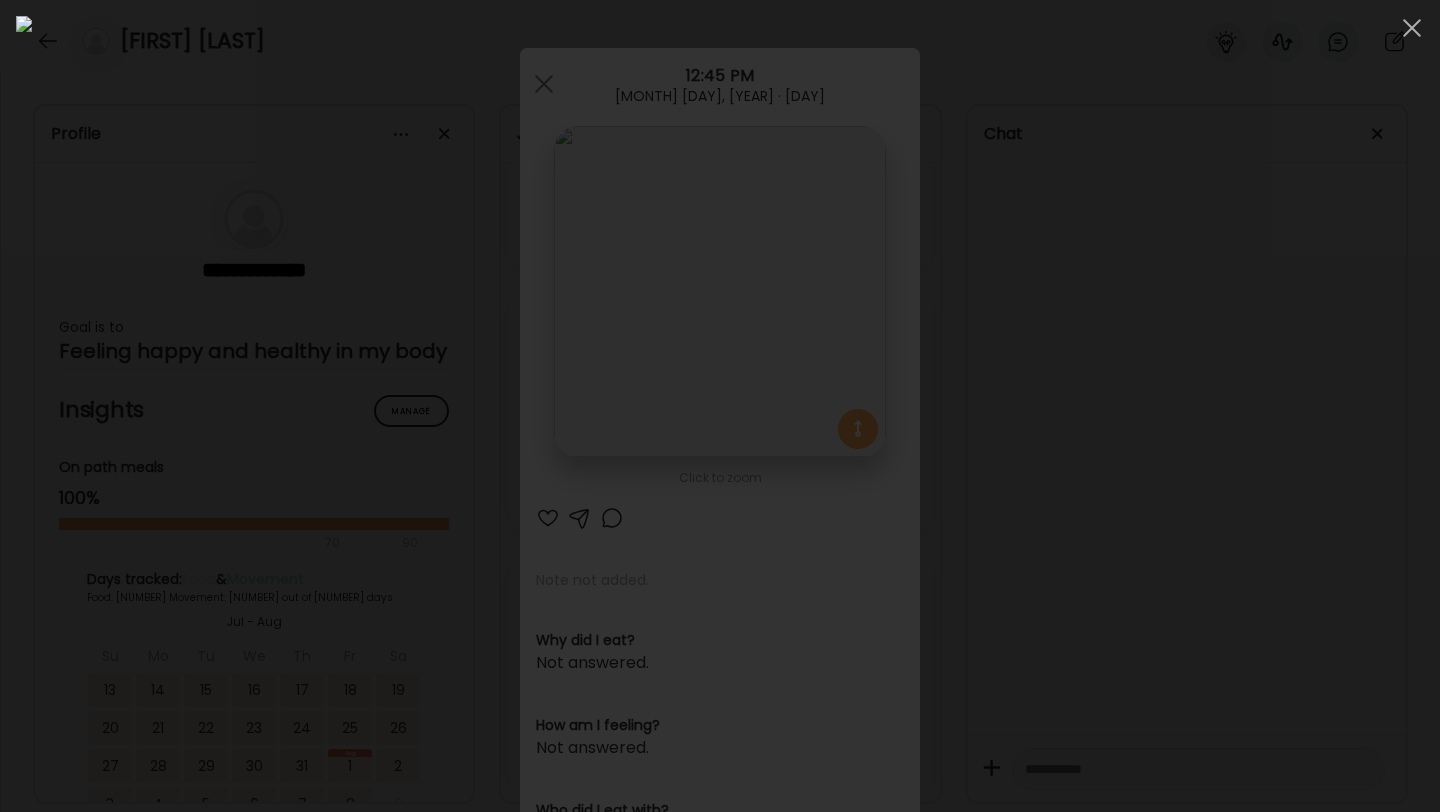 click at bounding box center [720, 406] 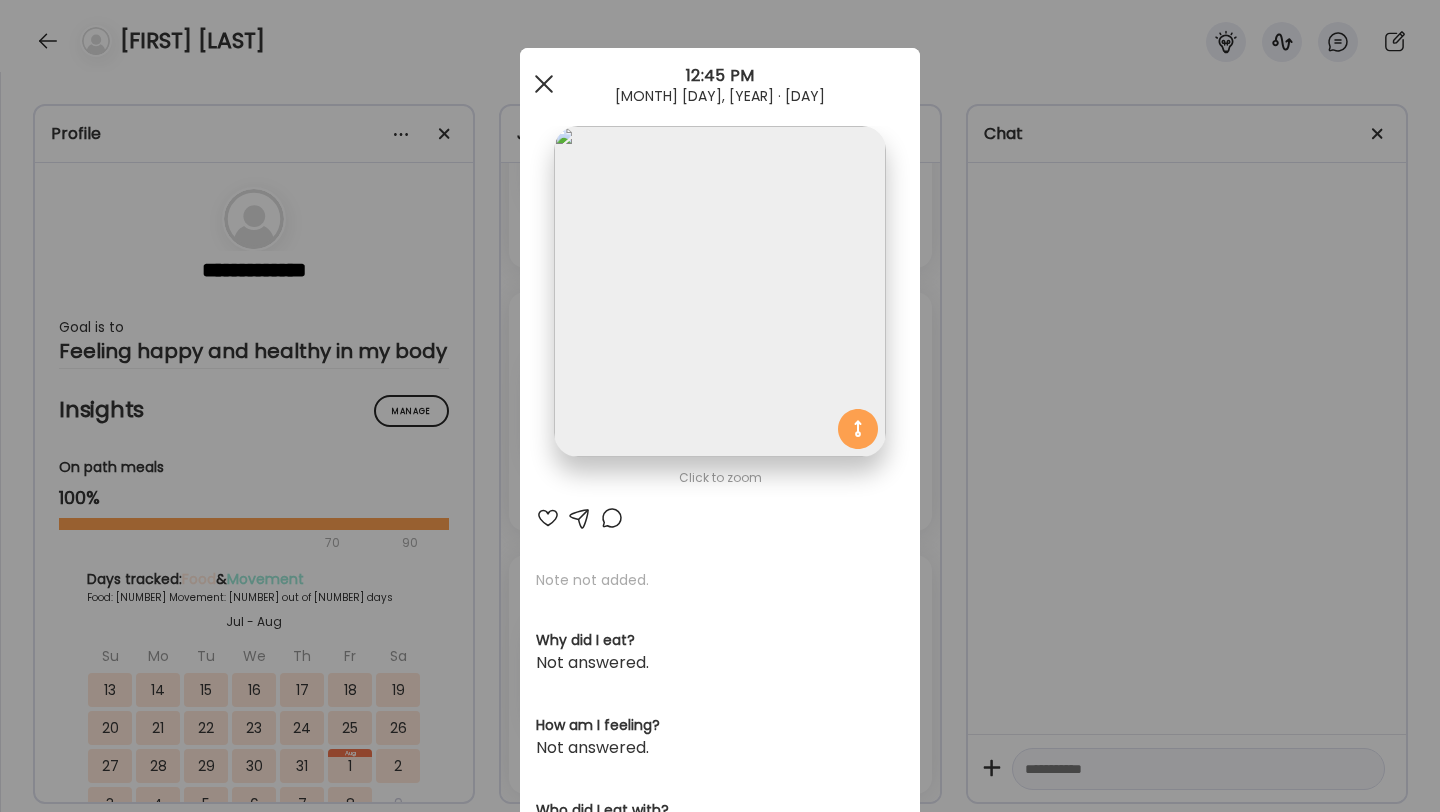 click at bounding box center (544, 84) 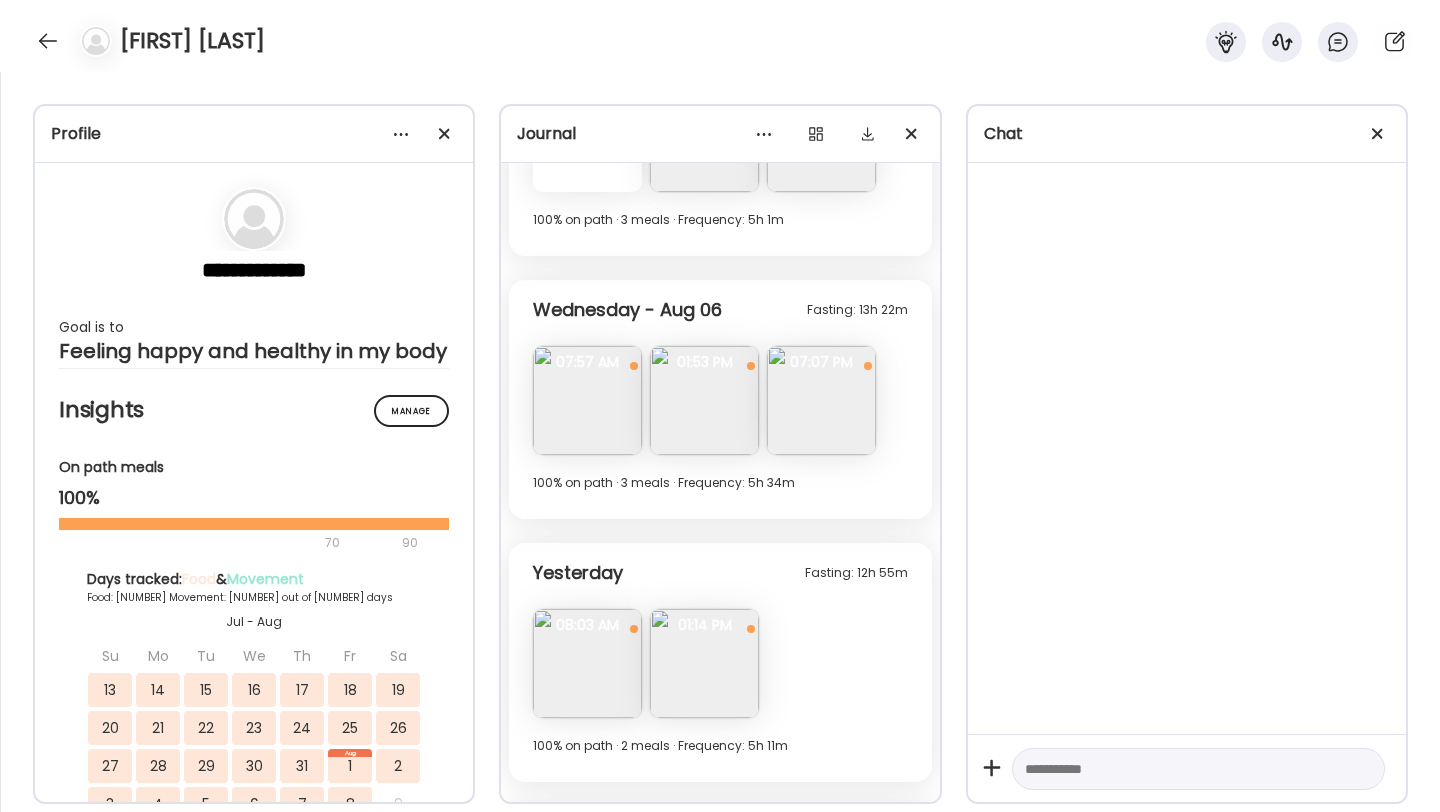 scroll, scrollTop: 8353, scrollLeft: 0, axis: vertical 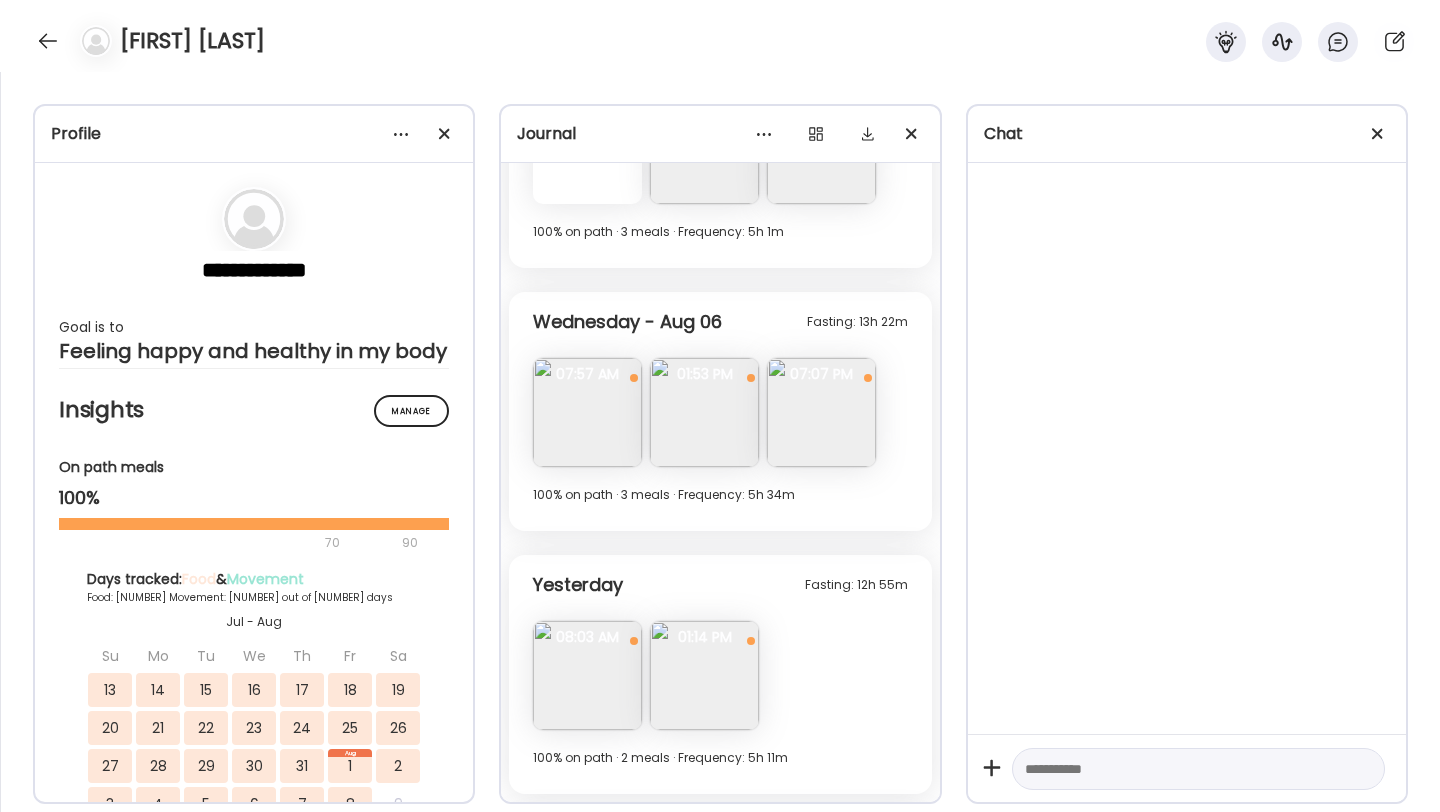 click at bounding box center (821, 412) 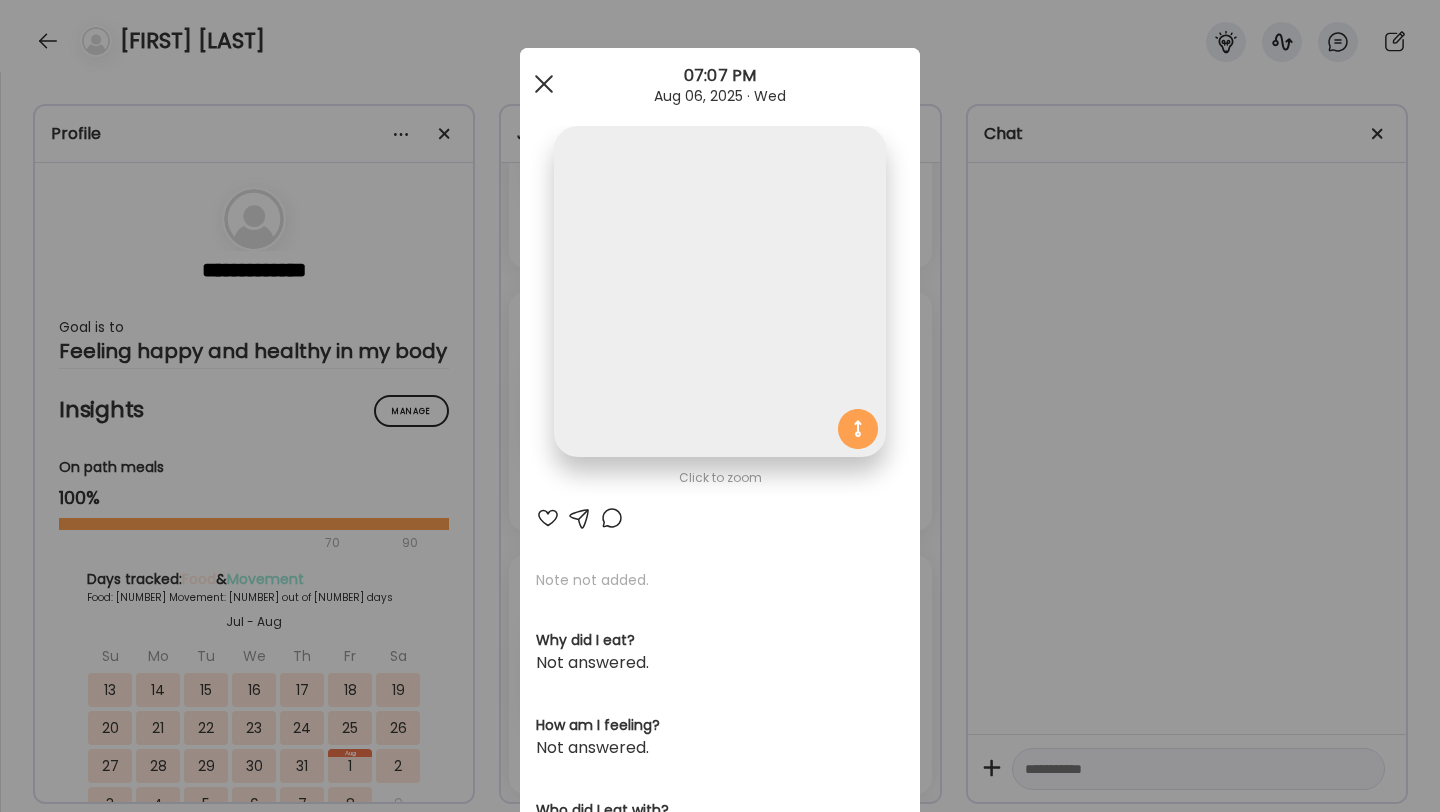 click at bounding box center (544, 84) 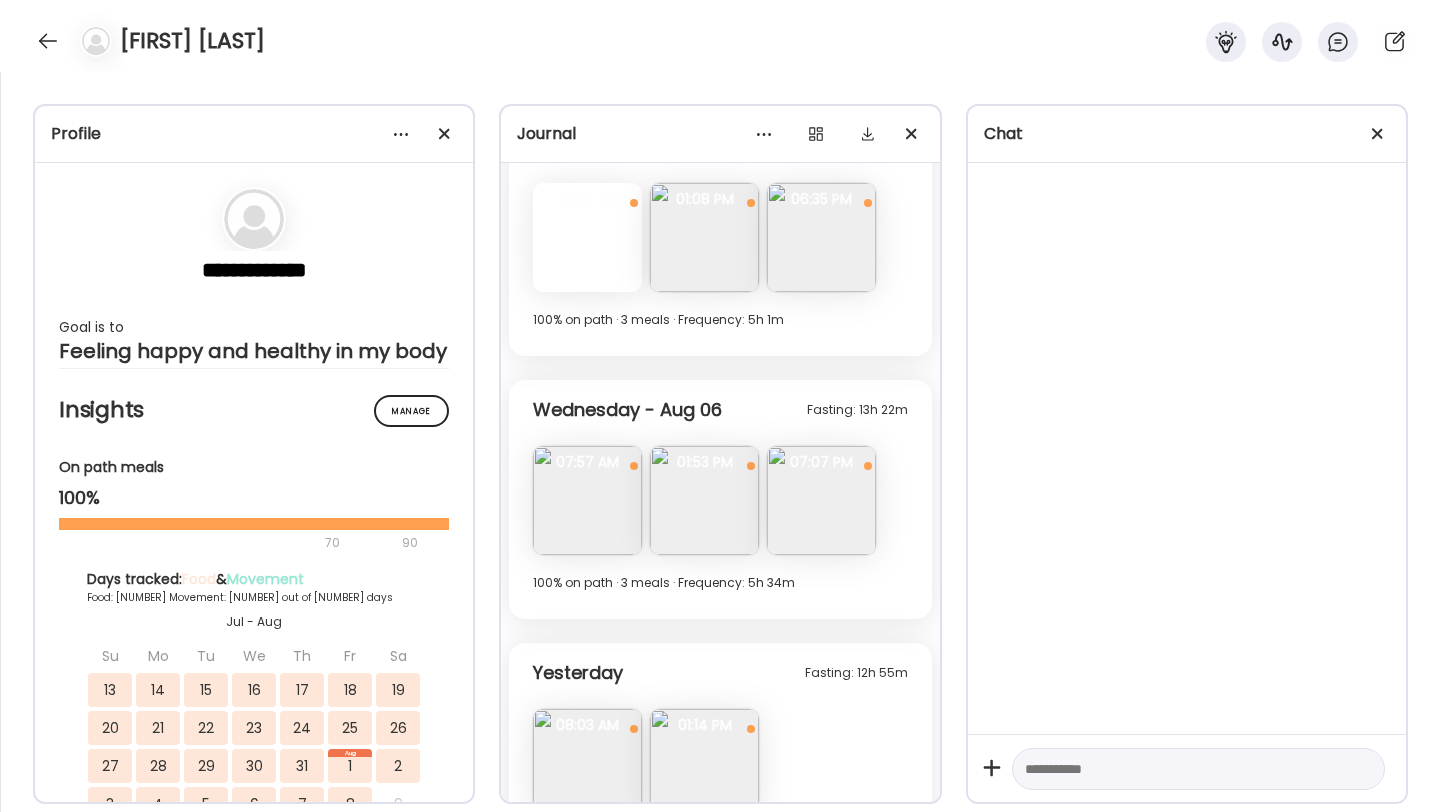 scroll, scrollTop: 8257, scrollLeft: 0, axis: vertical 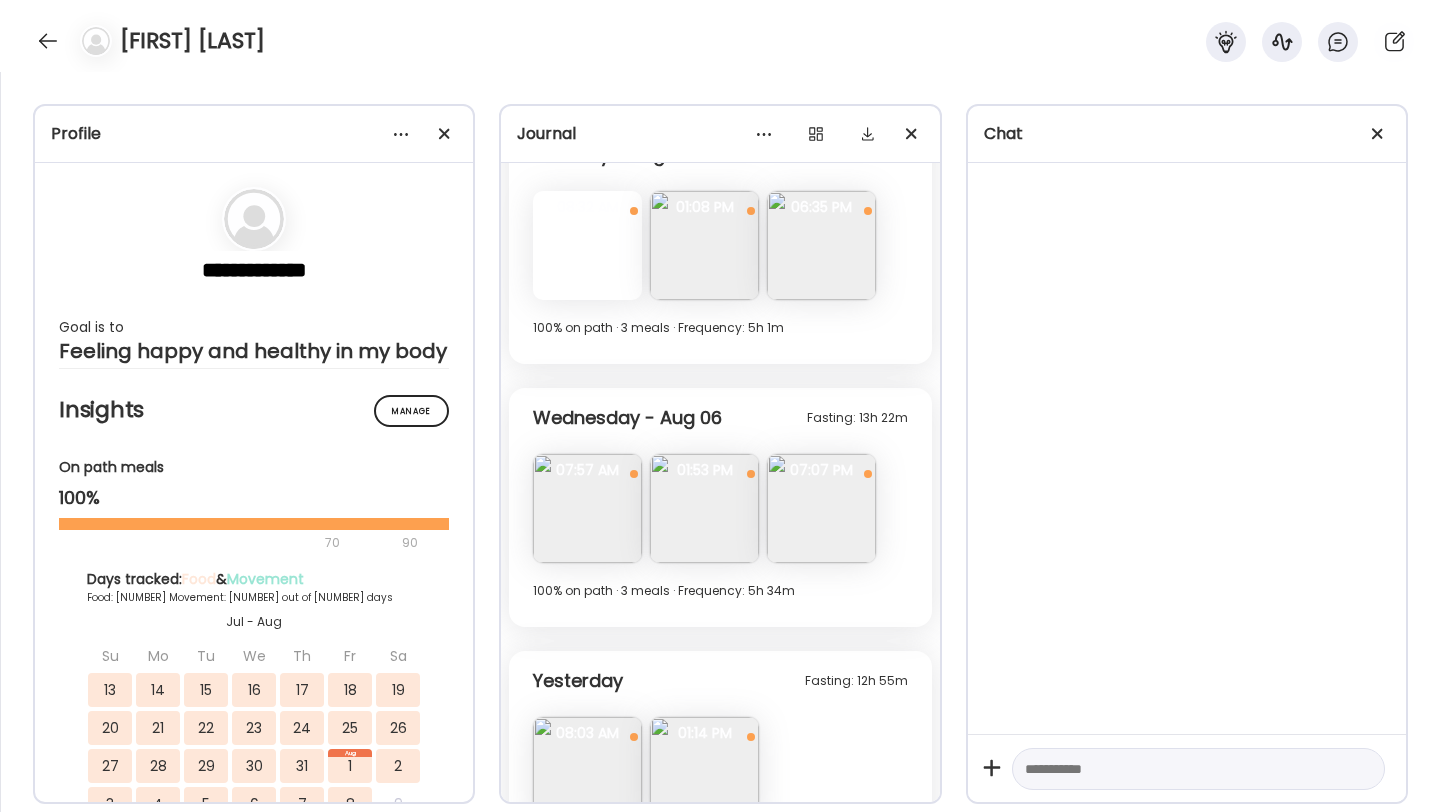 click at bounding box center [821, 245] 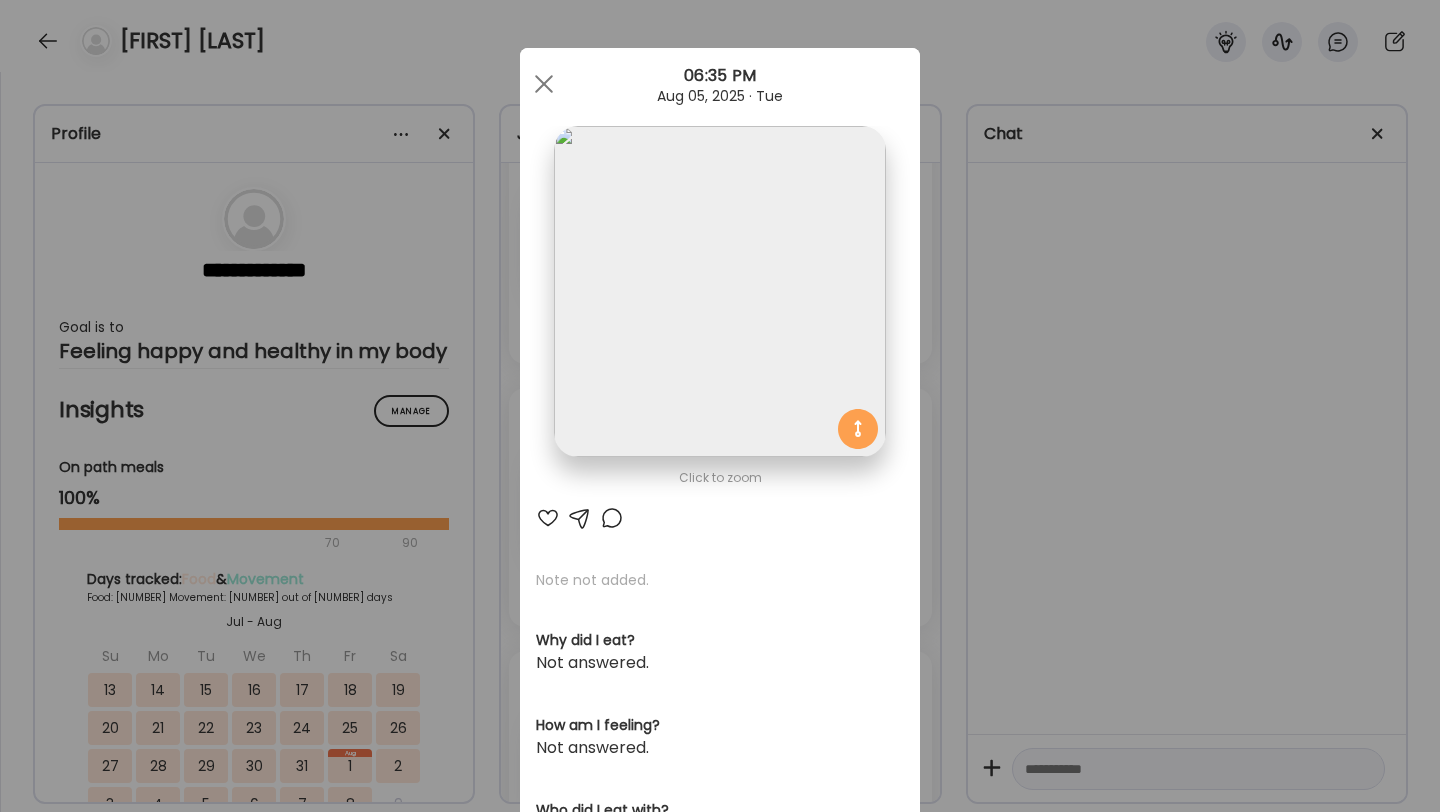 click at bounding box center [719, 291] 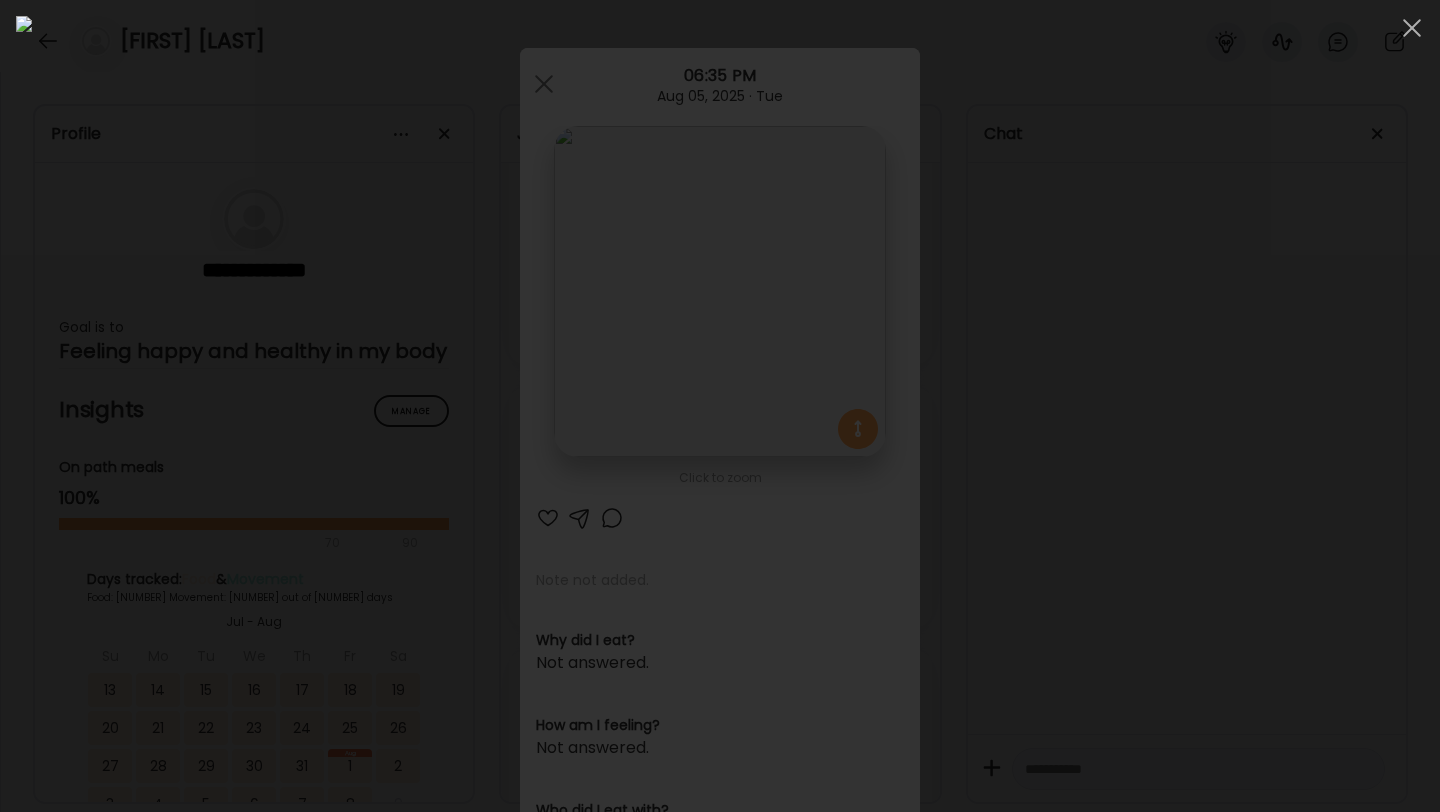 click at bounding box center [720, 406] 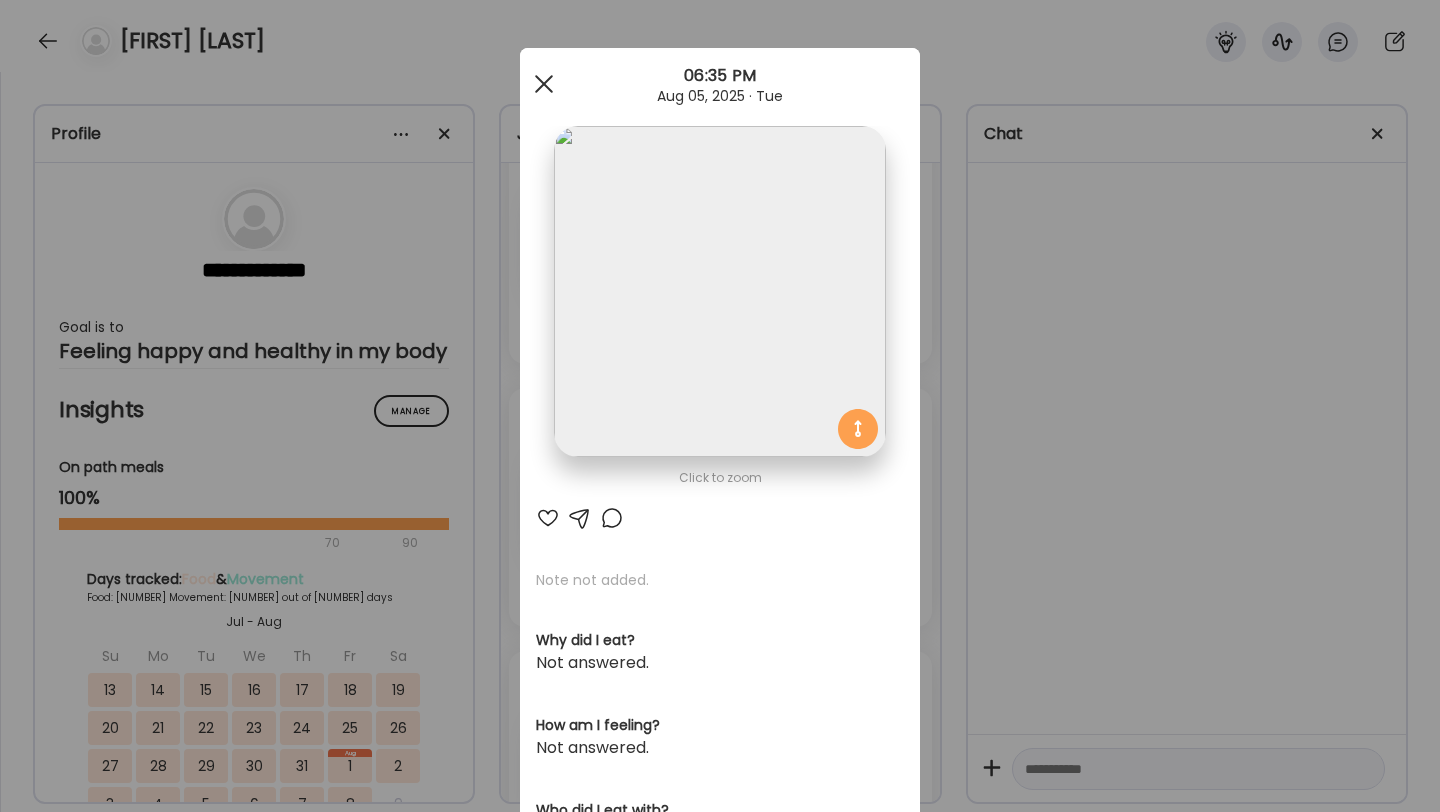 click at bounding box center [544, 84] 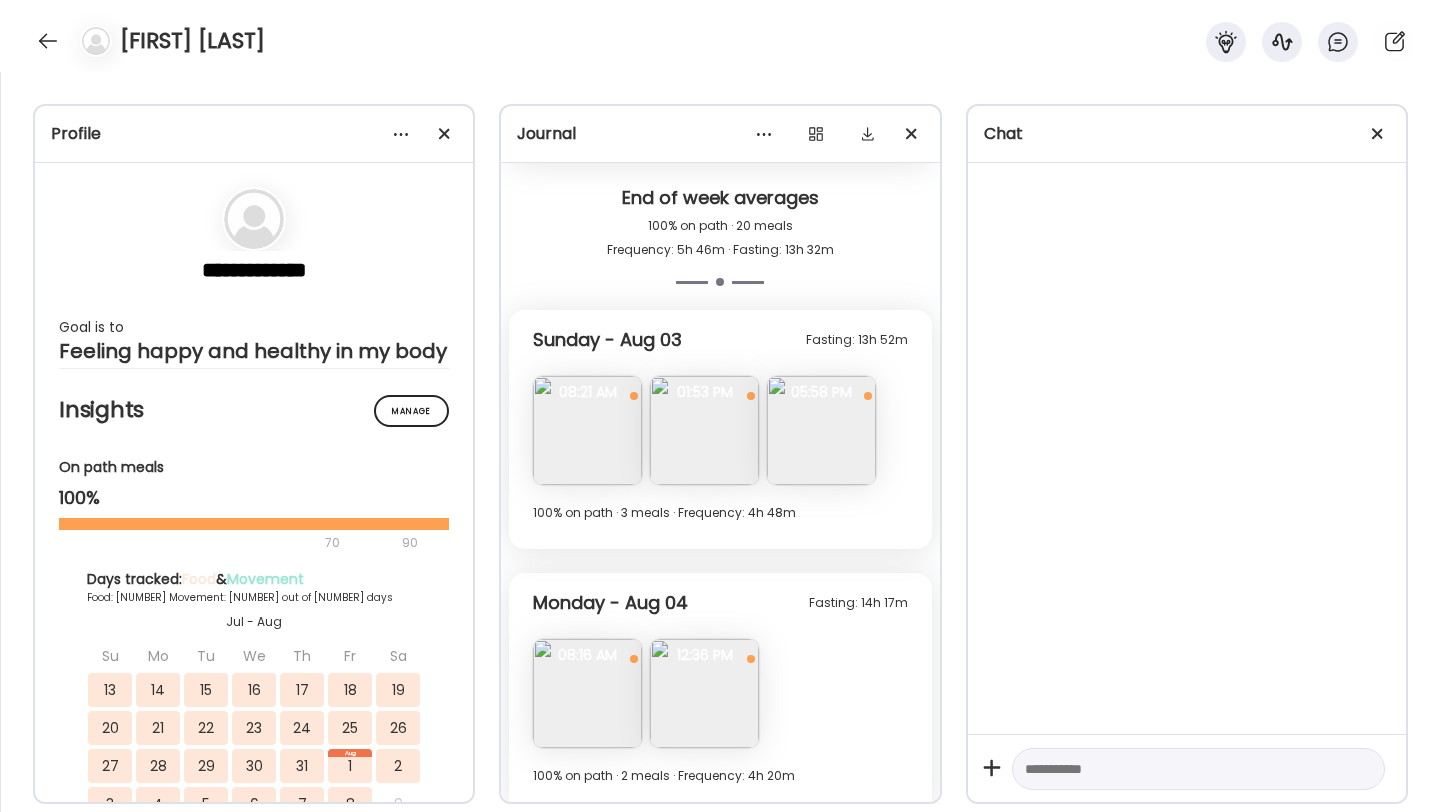 scroll, scrollTop: 7507, scrollLeft: 0, axis: vertical 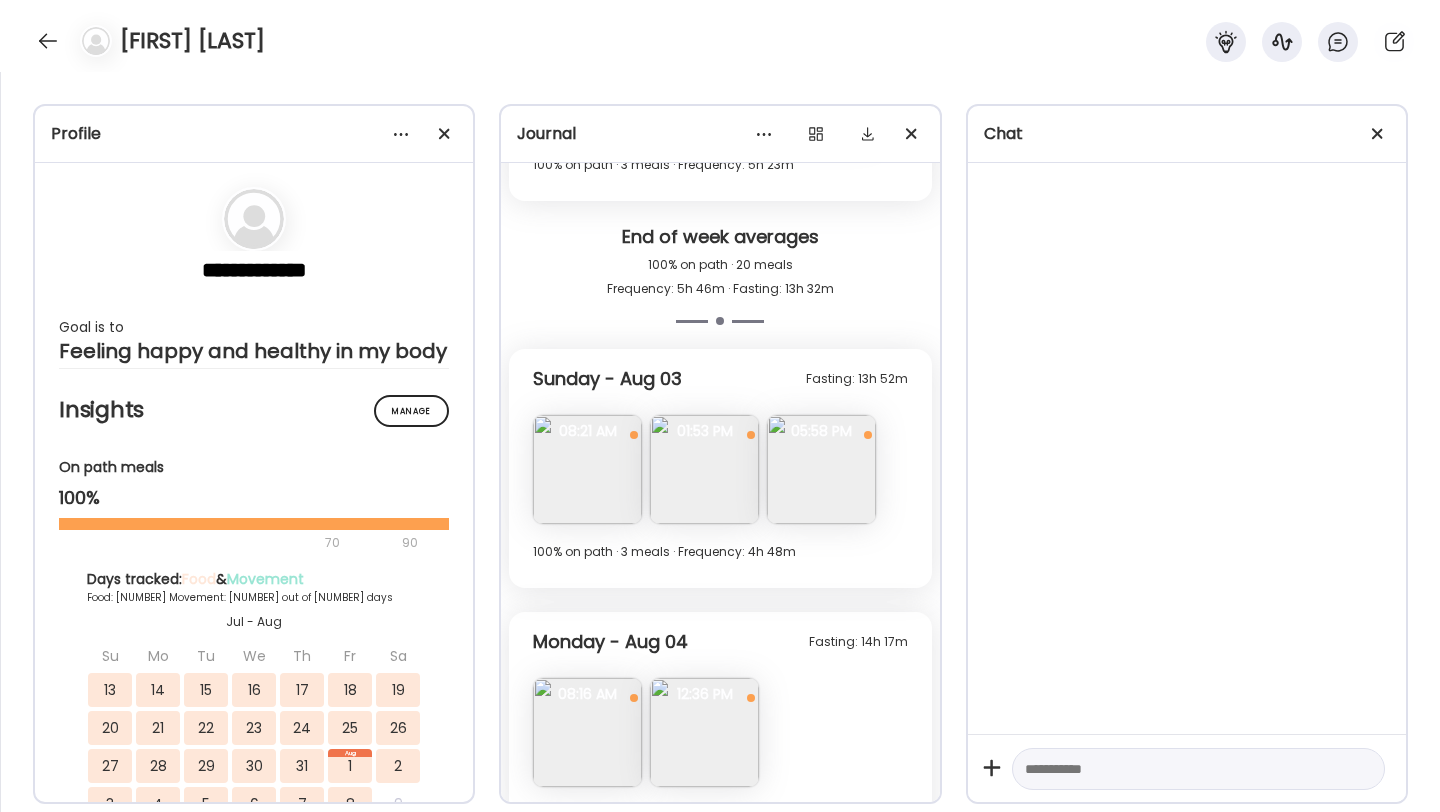 click at bounding box center [821, 469] 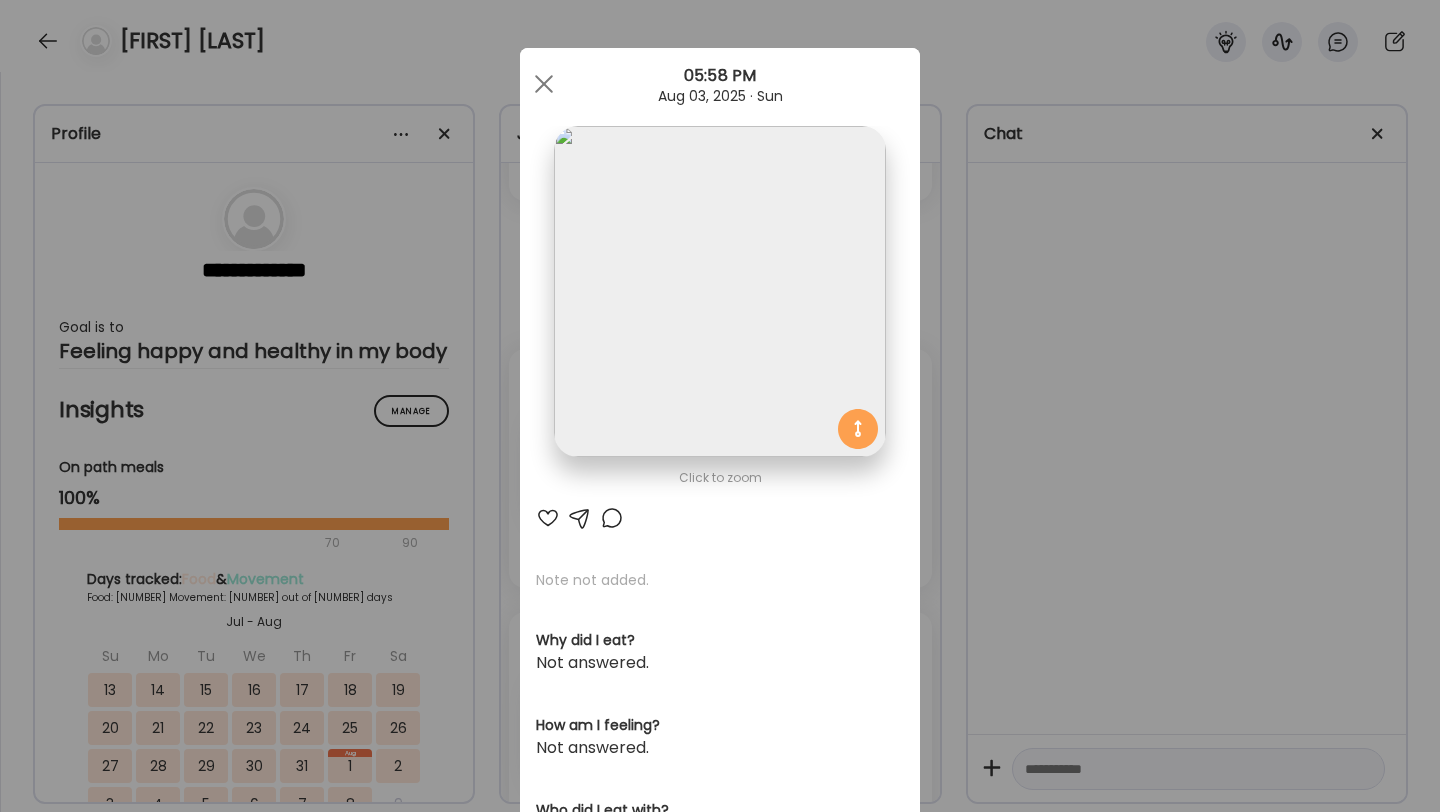 click at bounding box center (719, 291) 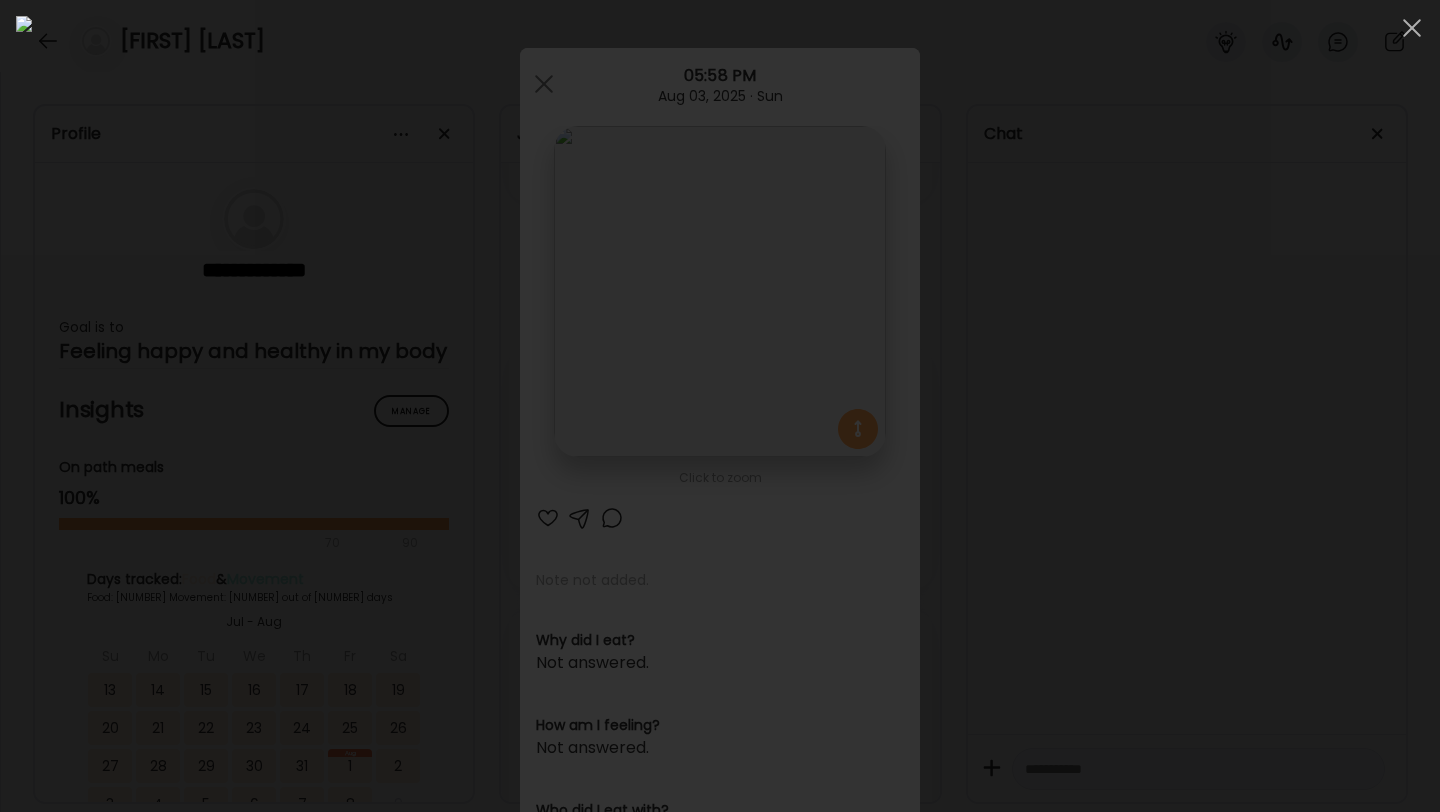 click at bounding box center (720, 406) 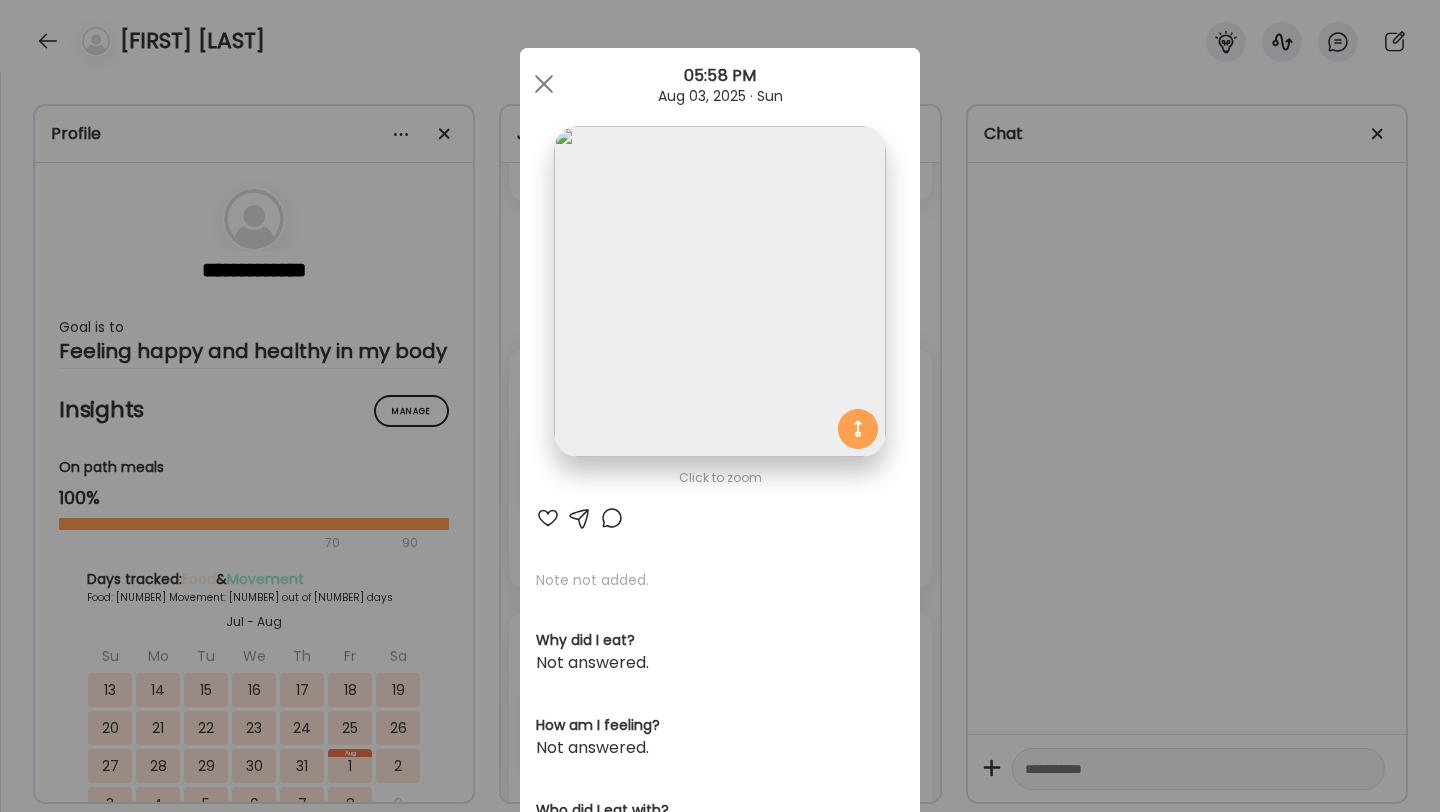 click at bounding box center [719, 291] 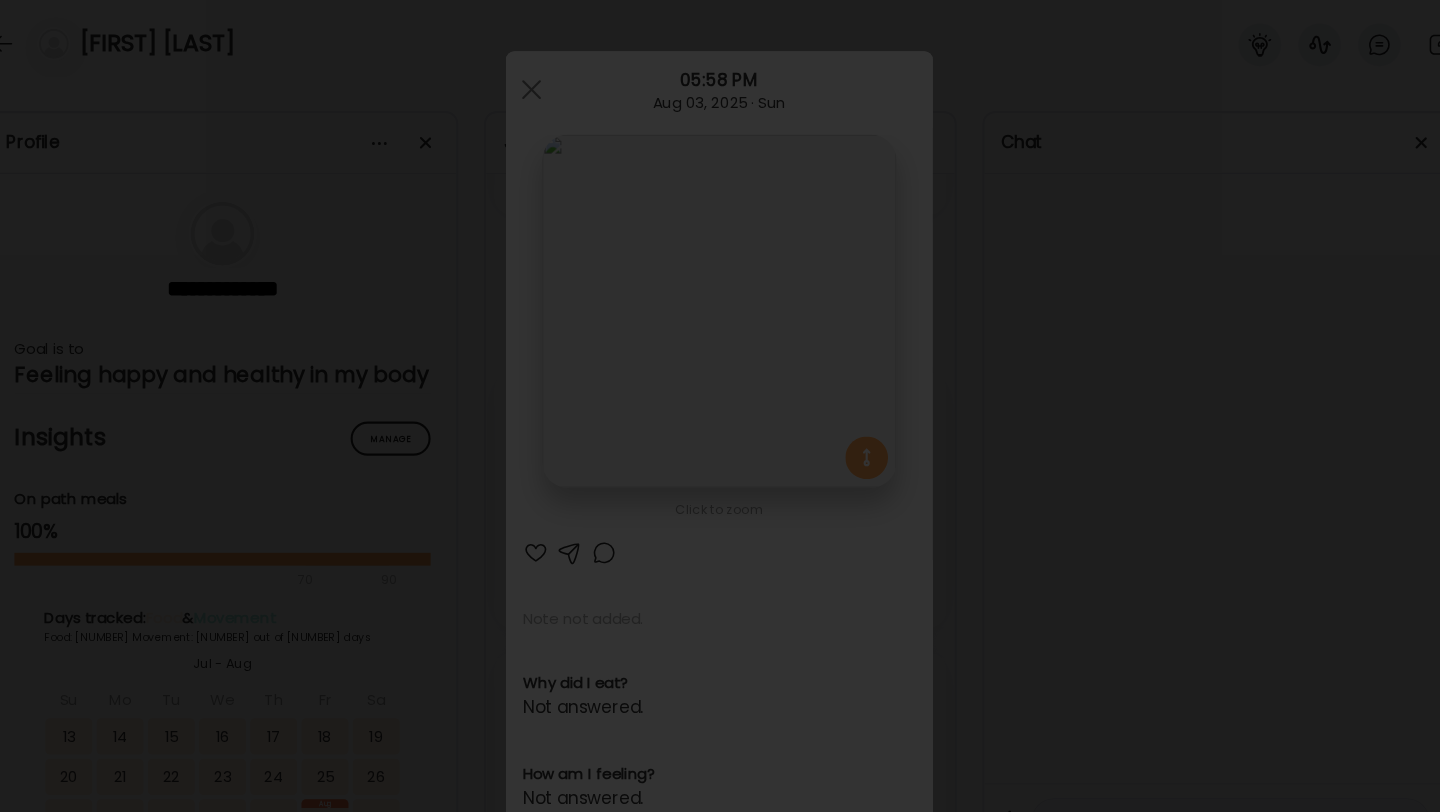 click at bounding box center [720, 406] 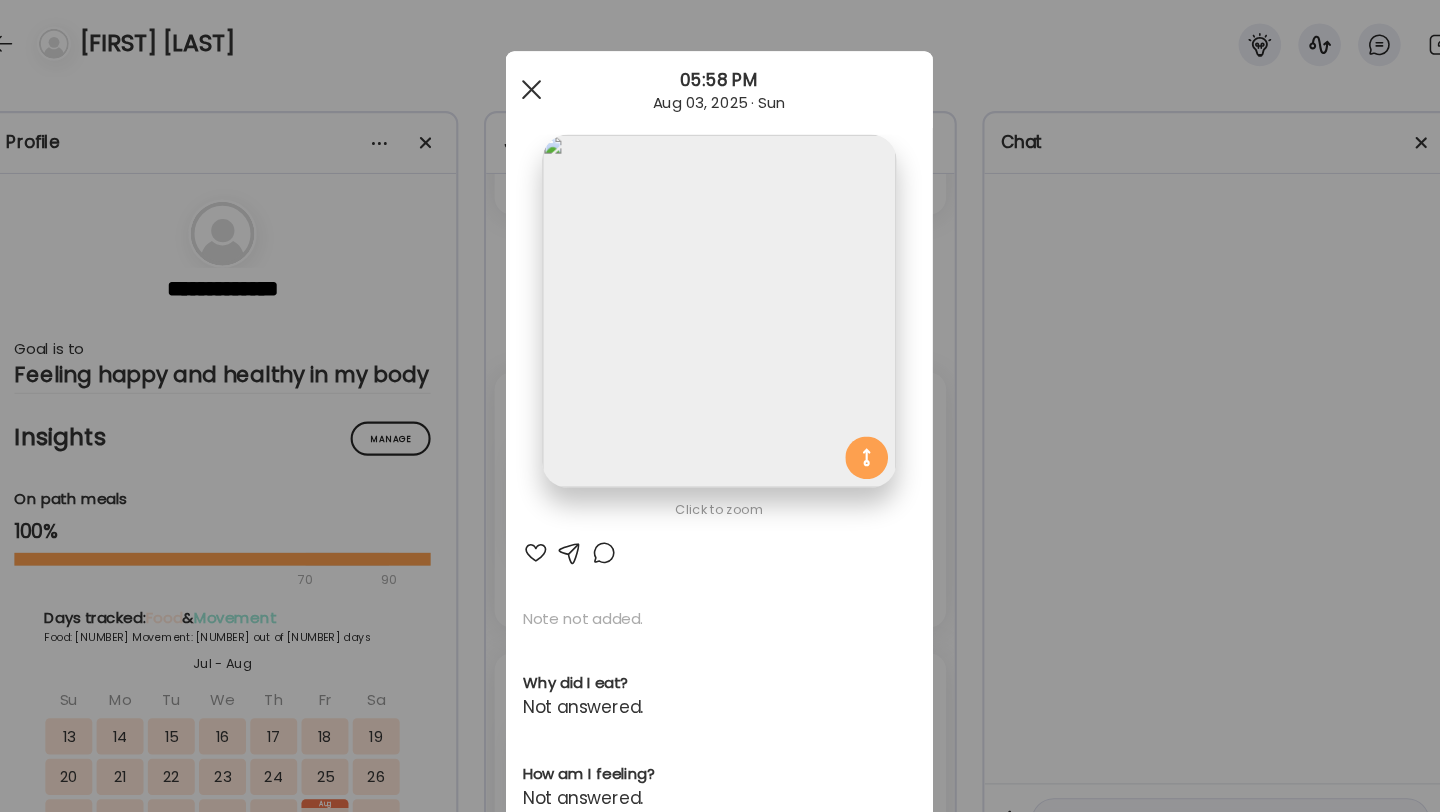 click at bounding box center [544, 84] 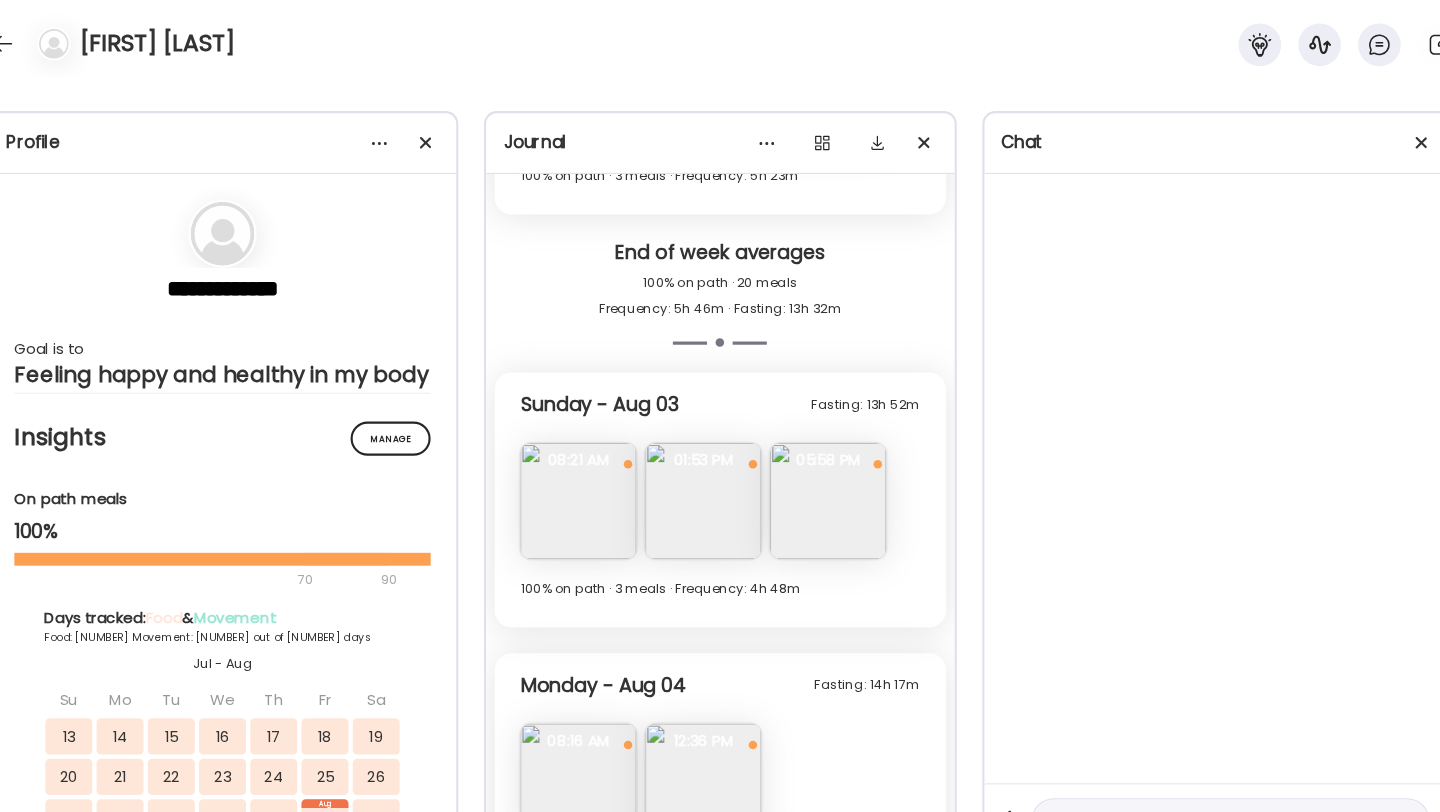 click at bounding box center [704, 469] 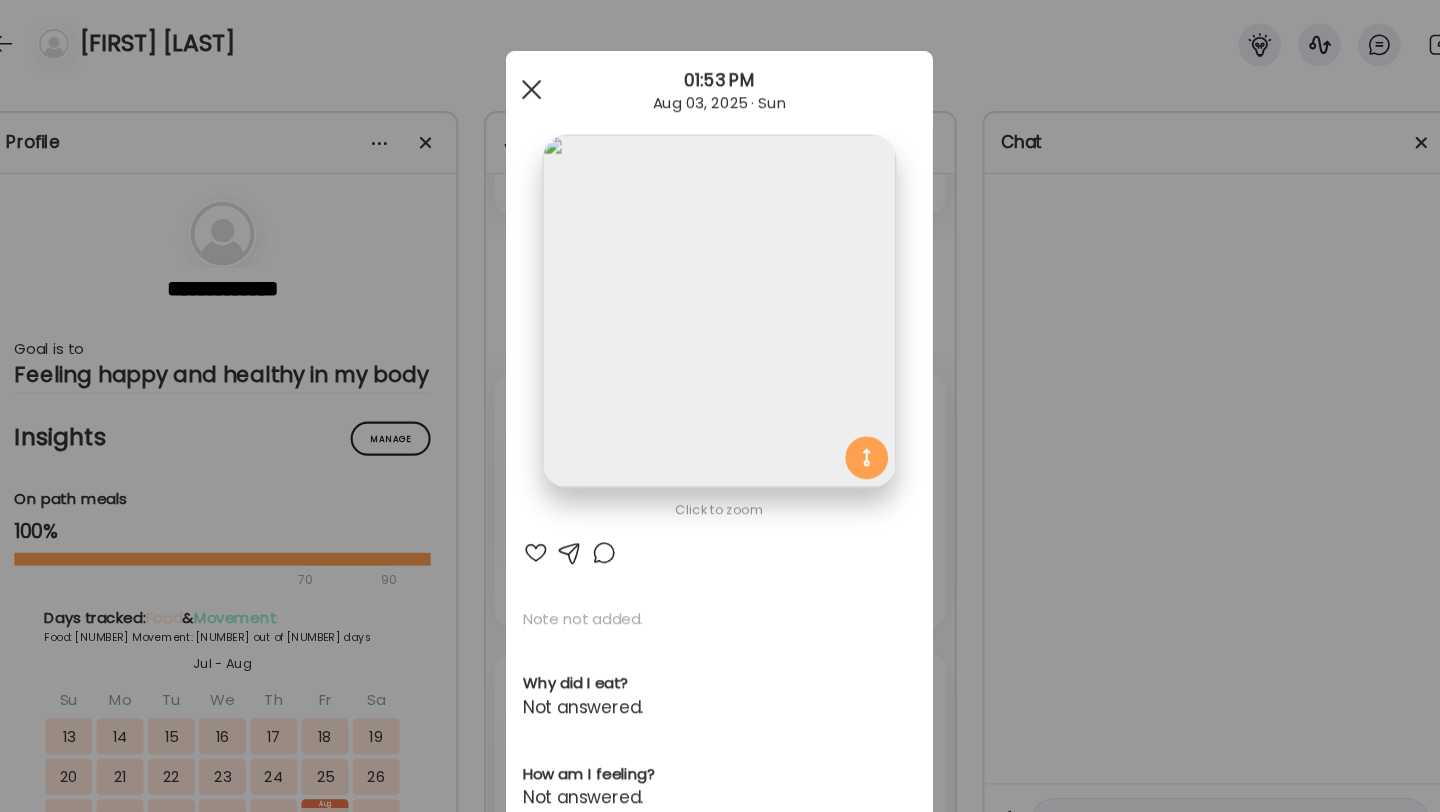 click at bounding box center (544, 84) 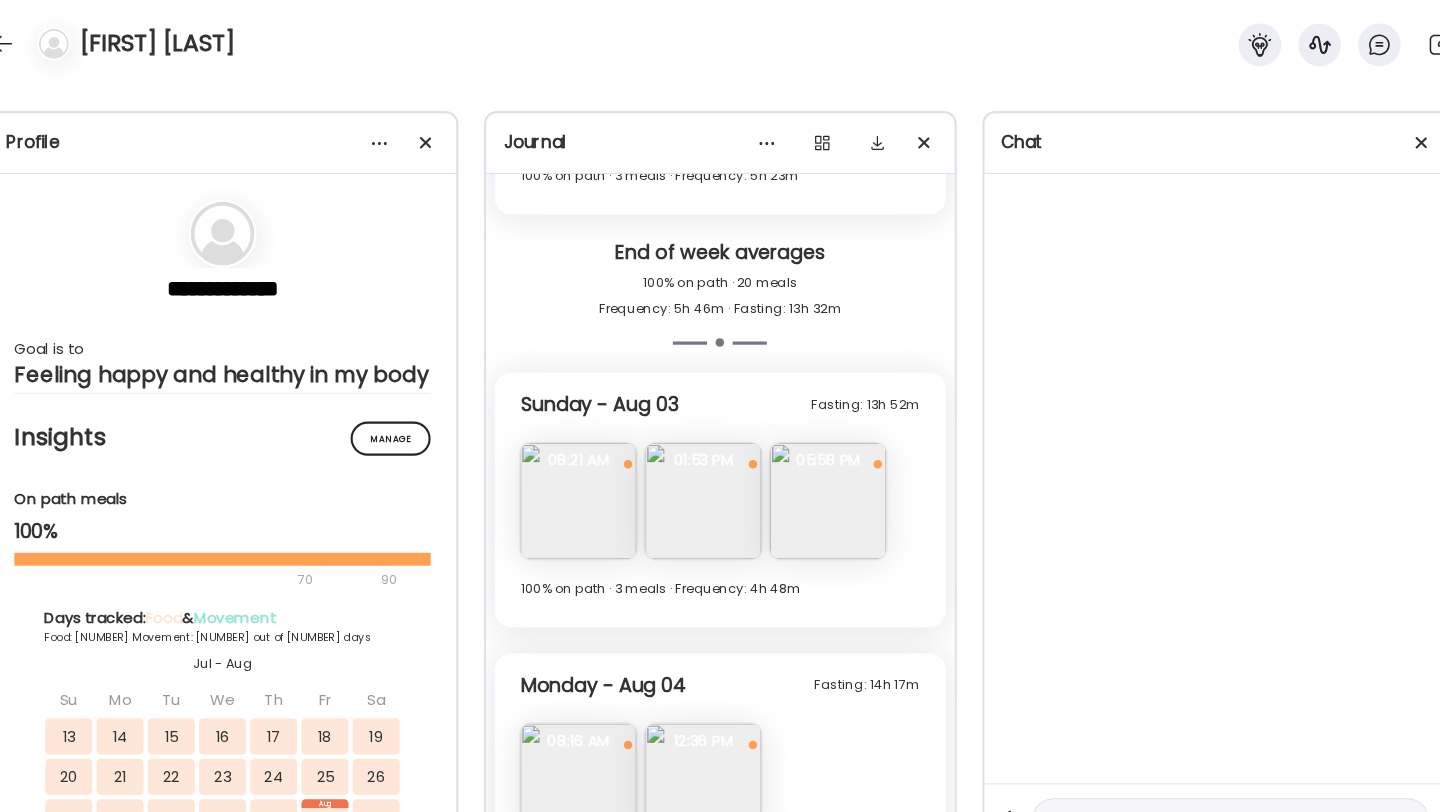 click at bounding box center (587, 469) 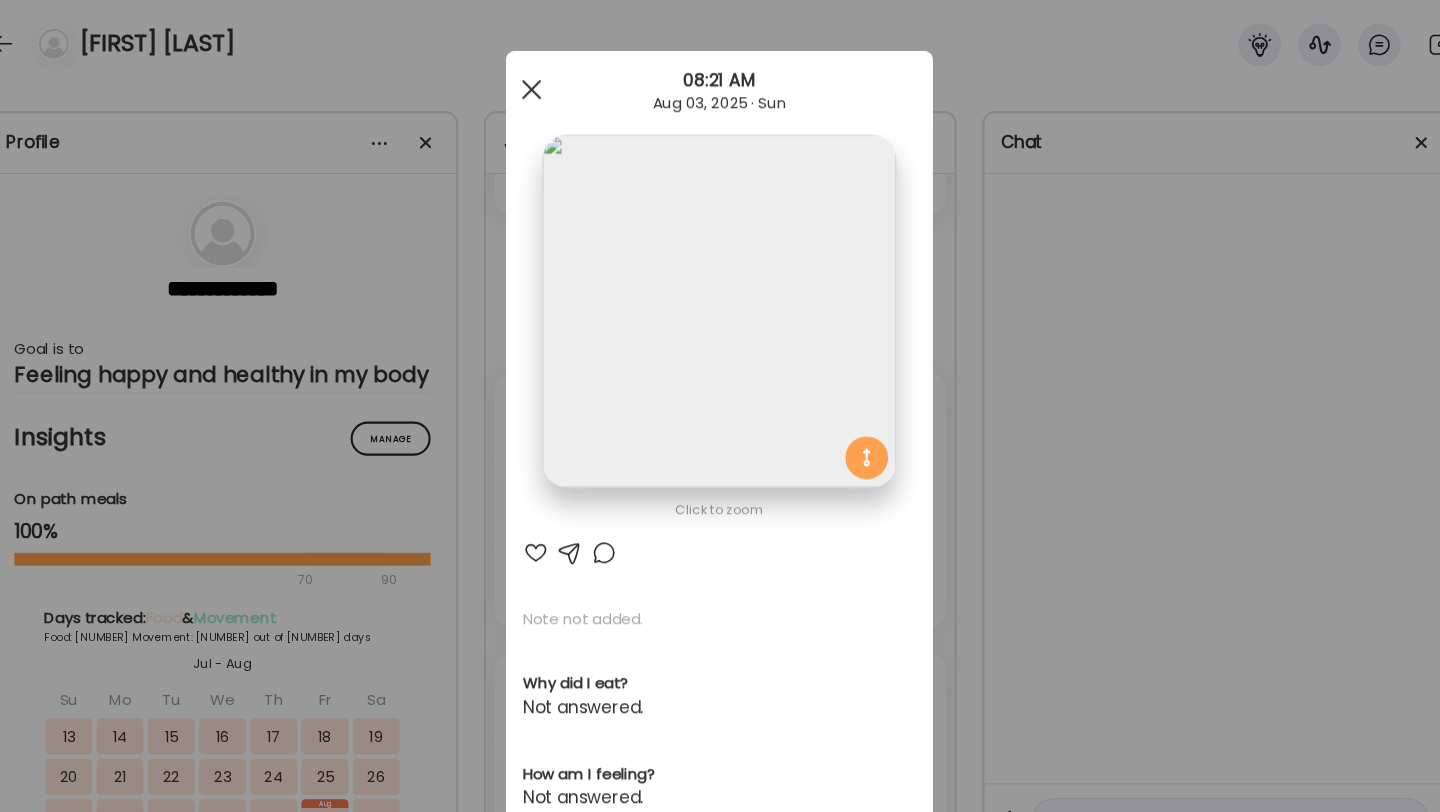 click at bounding box center (544, 84) 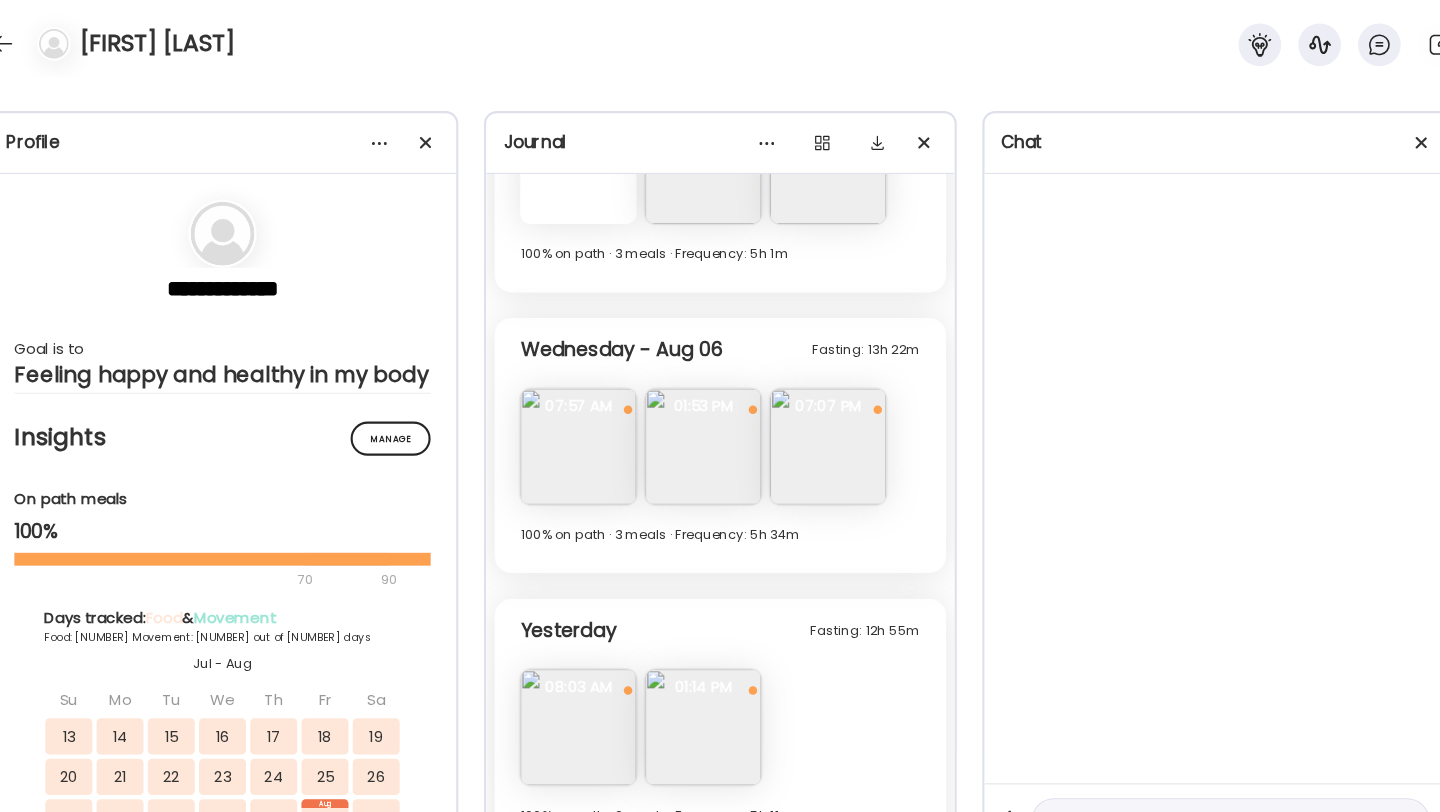 scroll, scrollTop: 8616, scrollLeft: 0, axis: vertical 